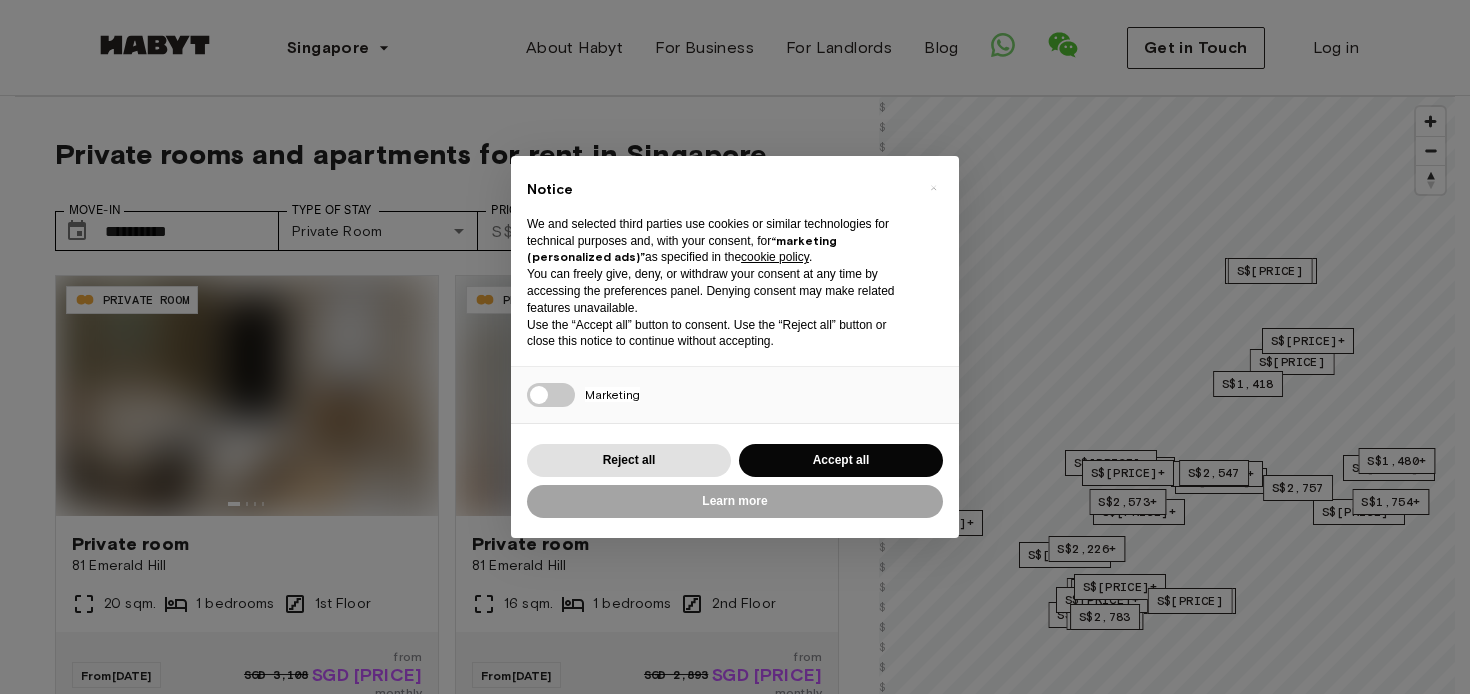 scroll, scrollTop: 0, scrollLeft: 0, axis: both 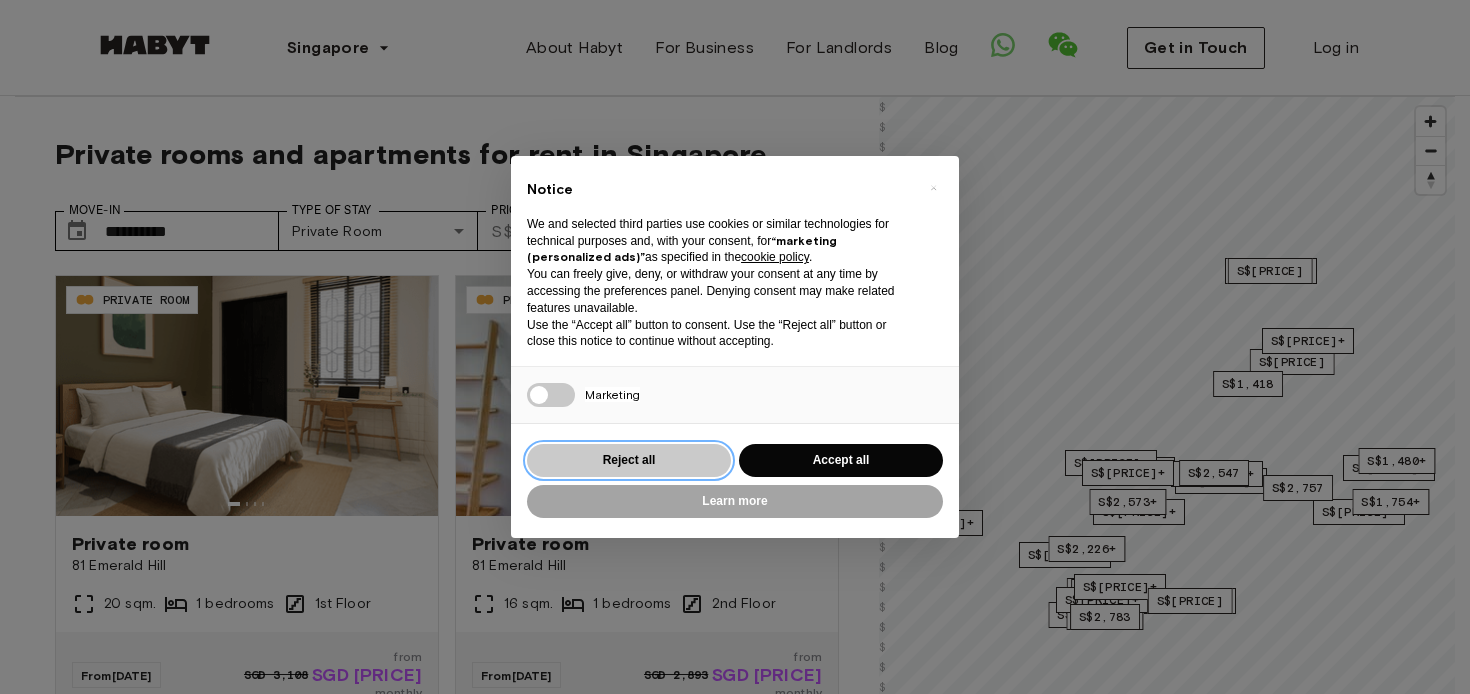 click on "Reject all" at bounding box center (629, 460) 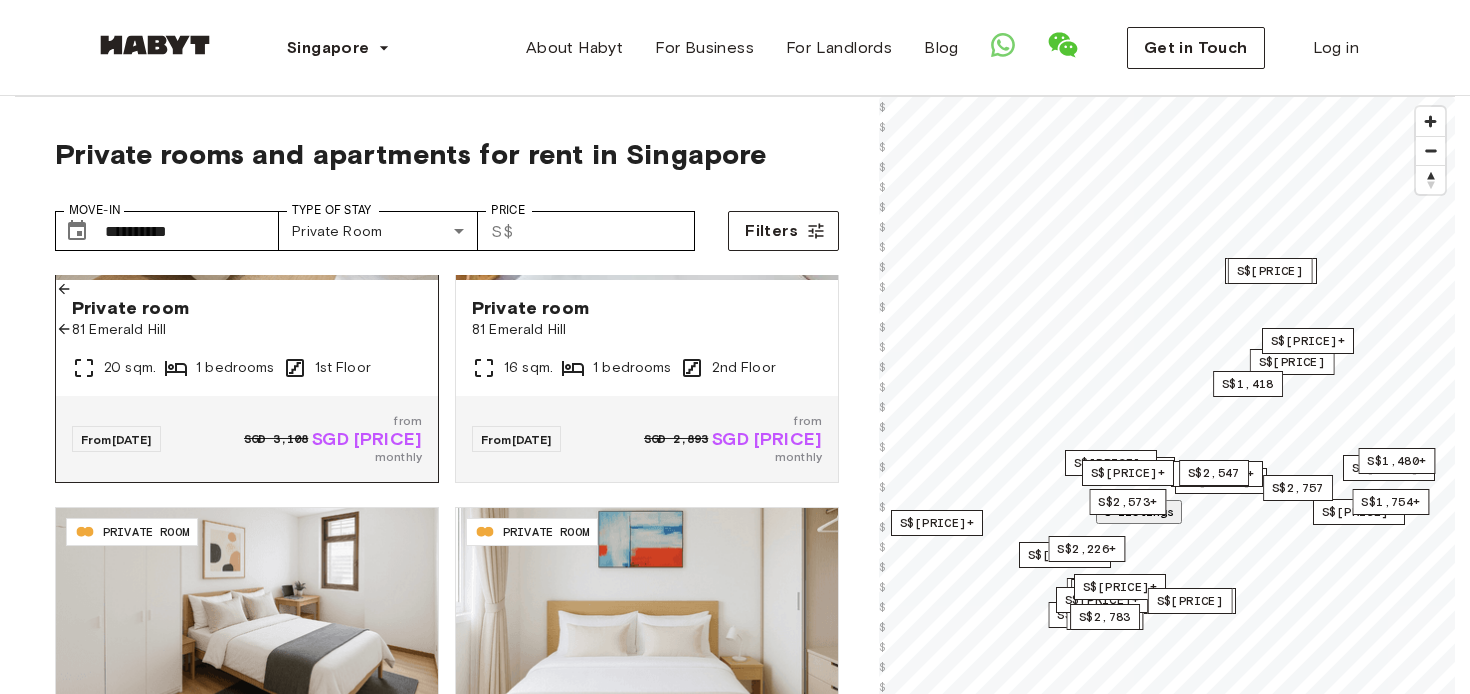 scroll, scrollTop: 0, scrollLeft: 0, axis: both 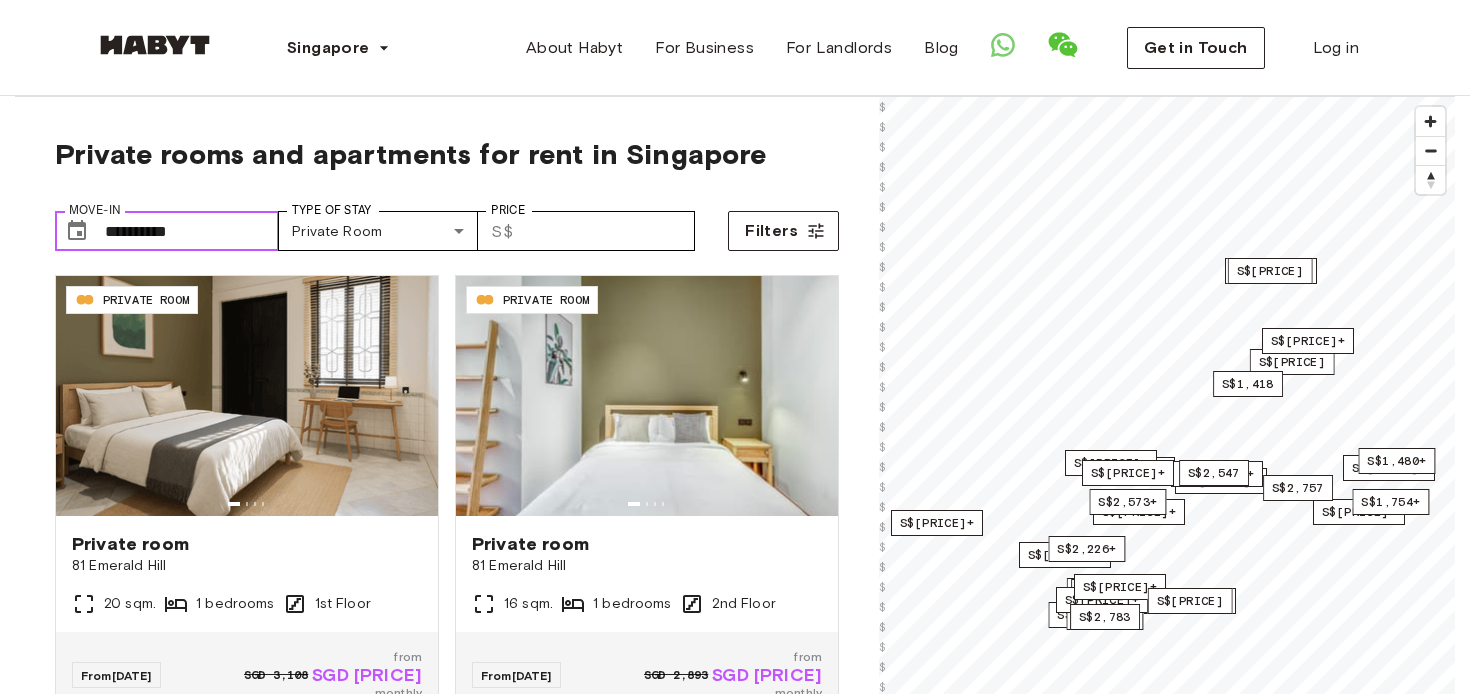 click on "**********" at bounding box center (192, 231) 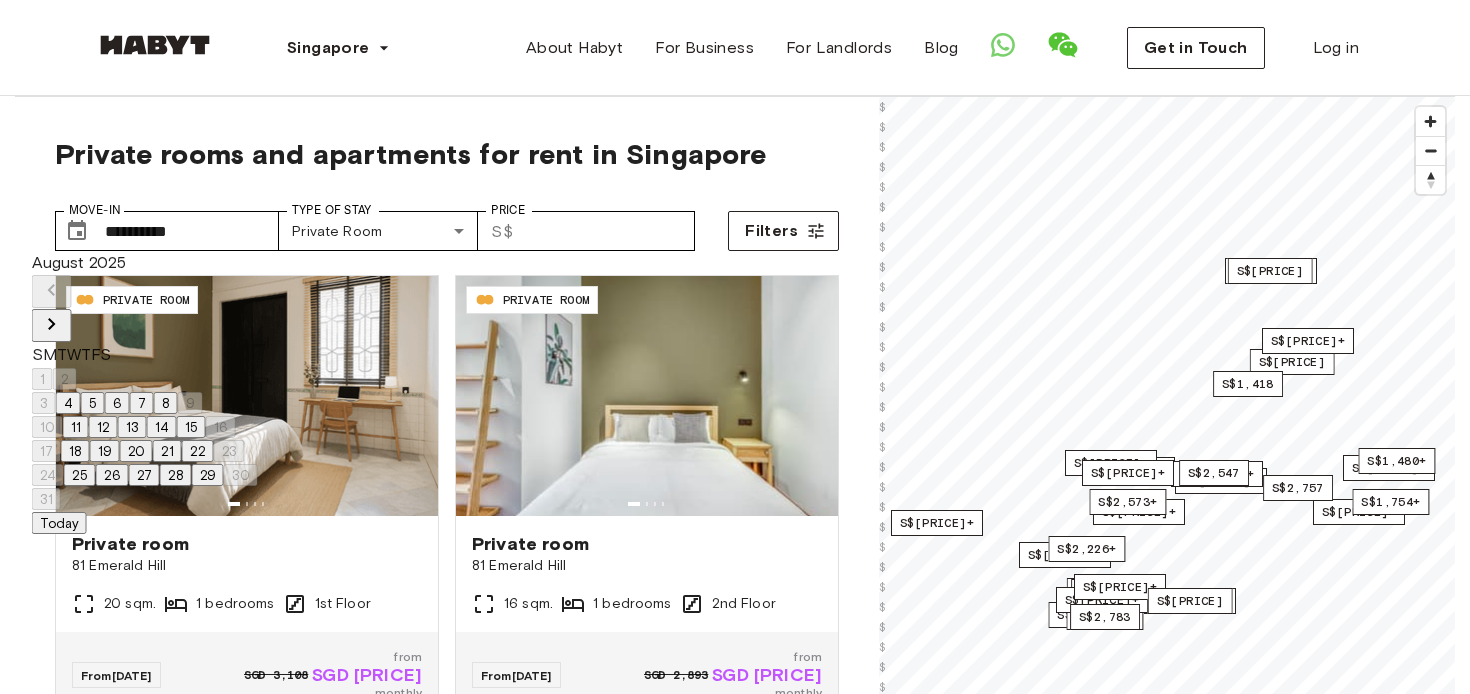 click 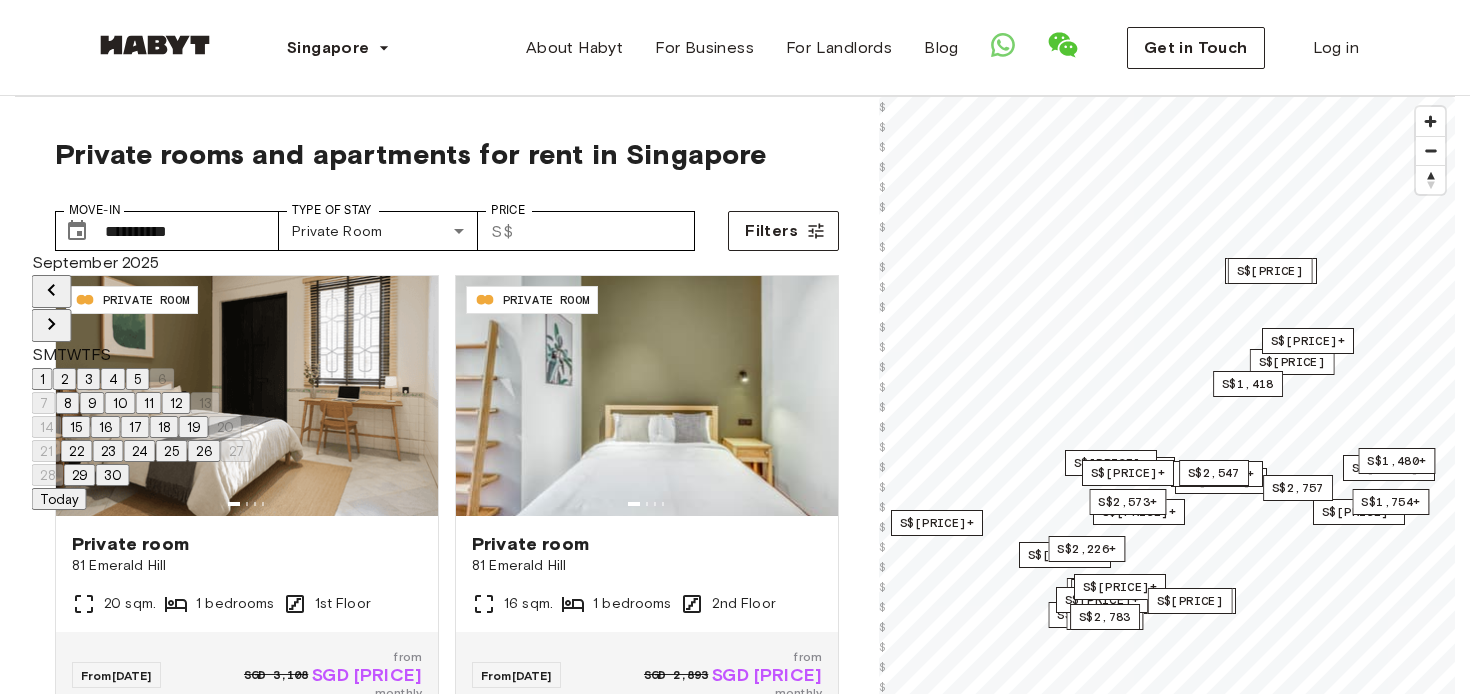 click 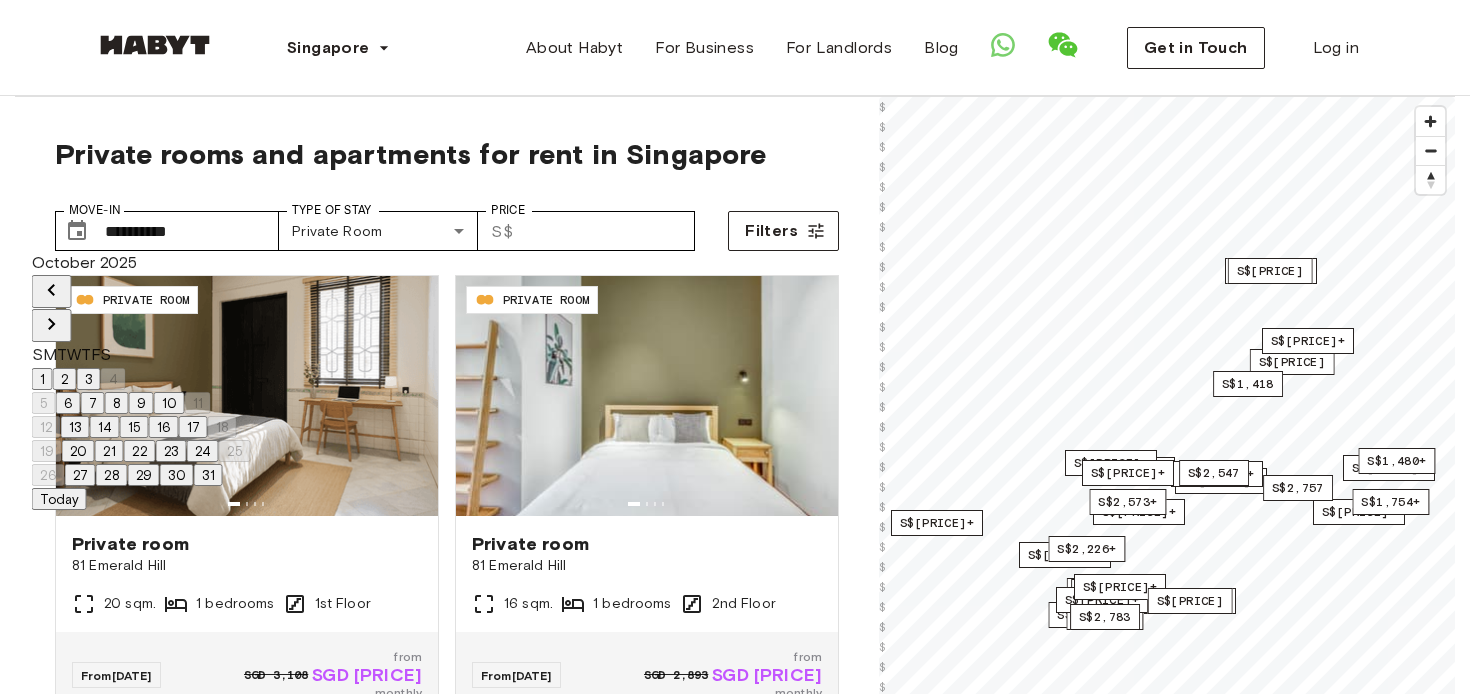 click on "1" at bounding box center [42, 379] 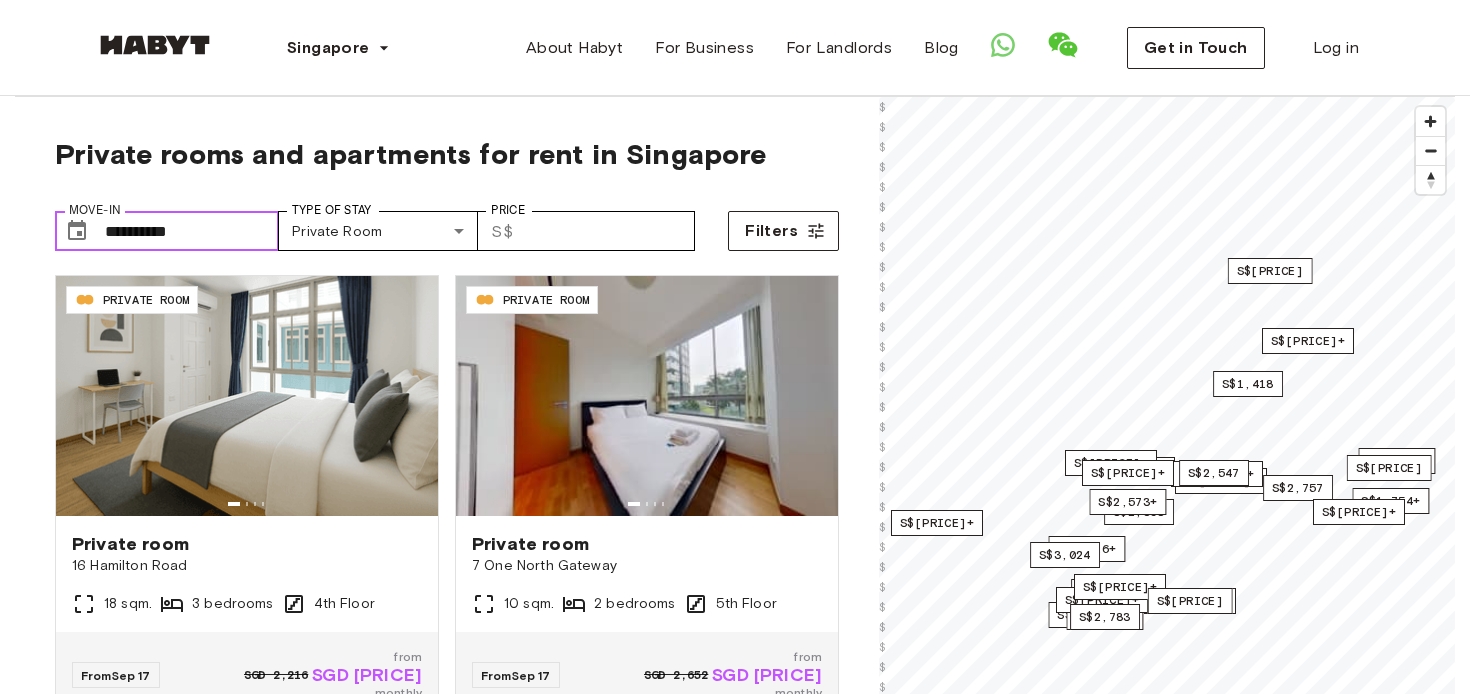 click on "**********" at bounding box center (192, 231) 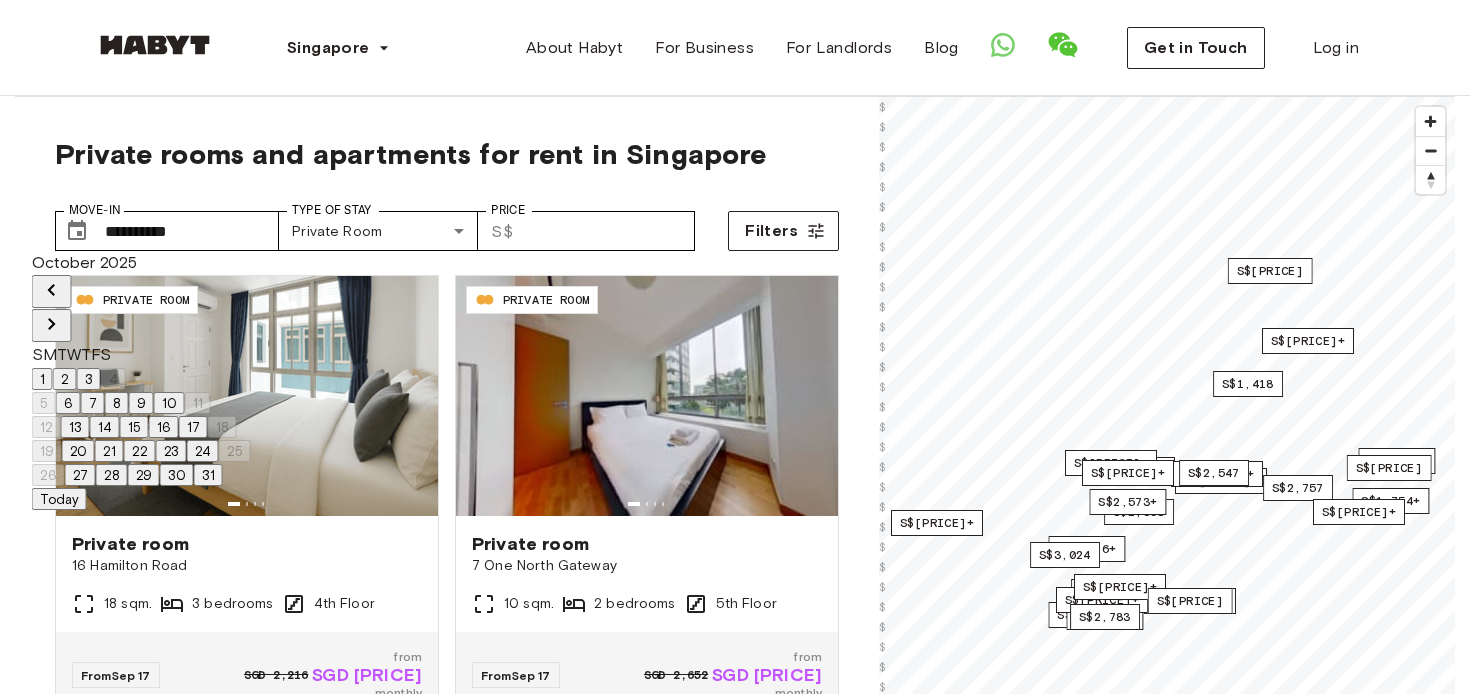click on "13" at bounding box center (75, 427) 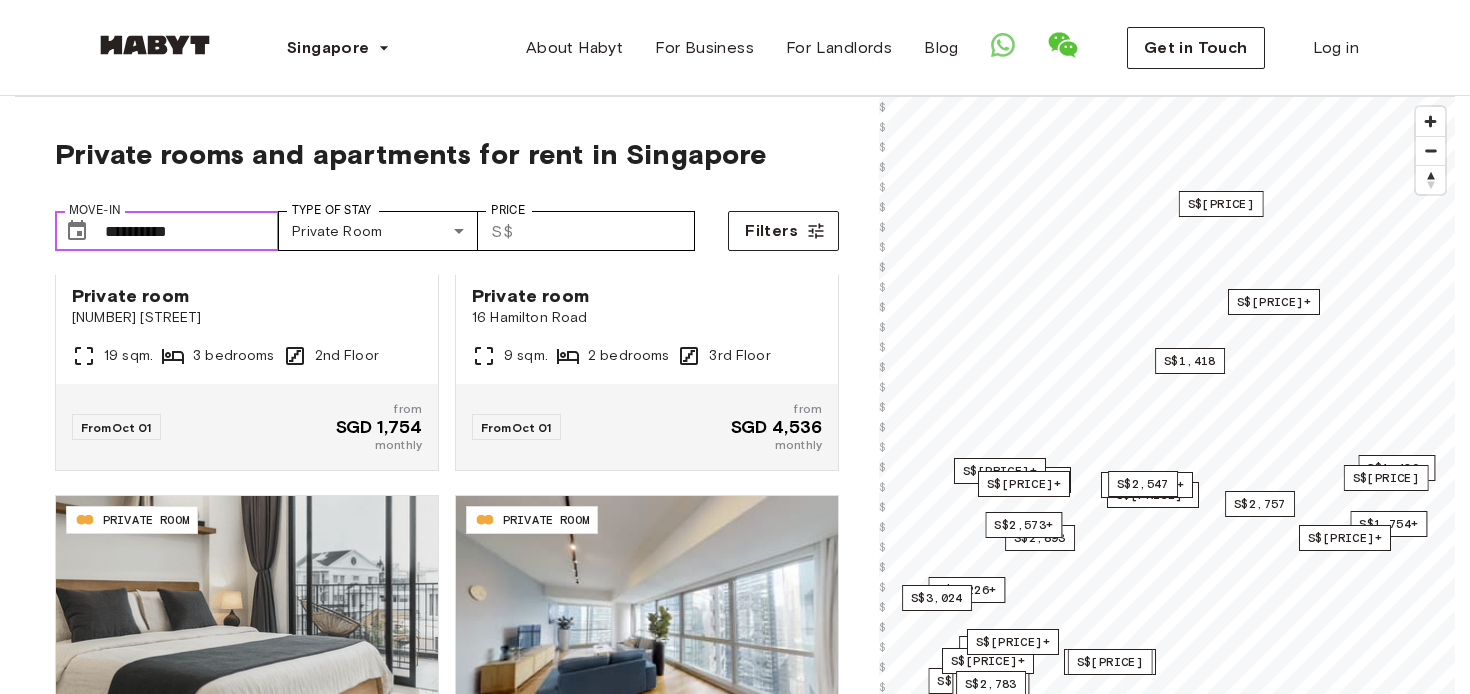 scroll, scrollTop: 643, scrollLeft: 0, axis: vertical 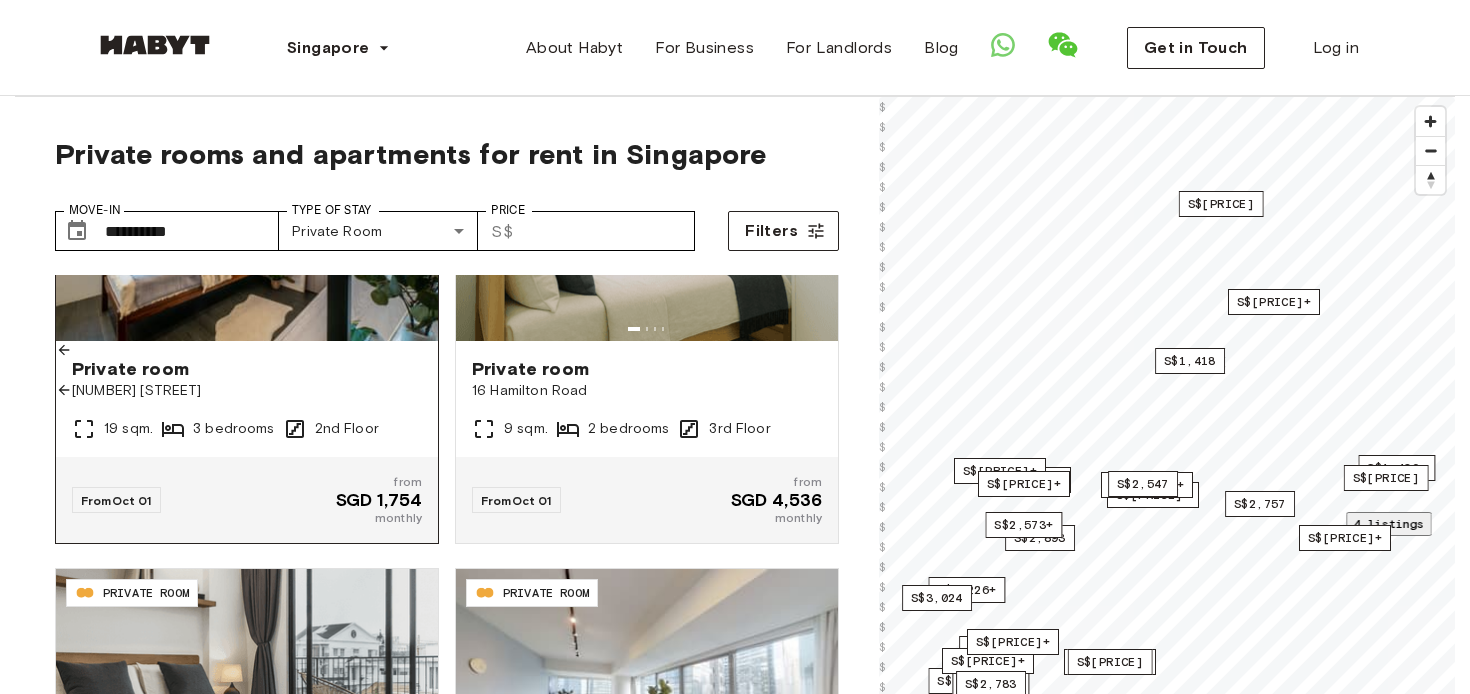 click on "From  [DATE] from SGD [PRICE] monthly" at bounding box center (247, 500) 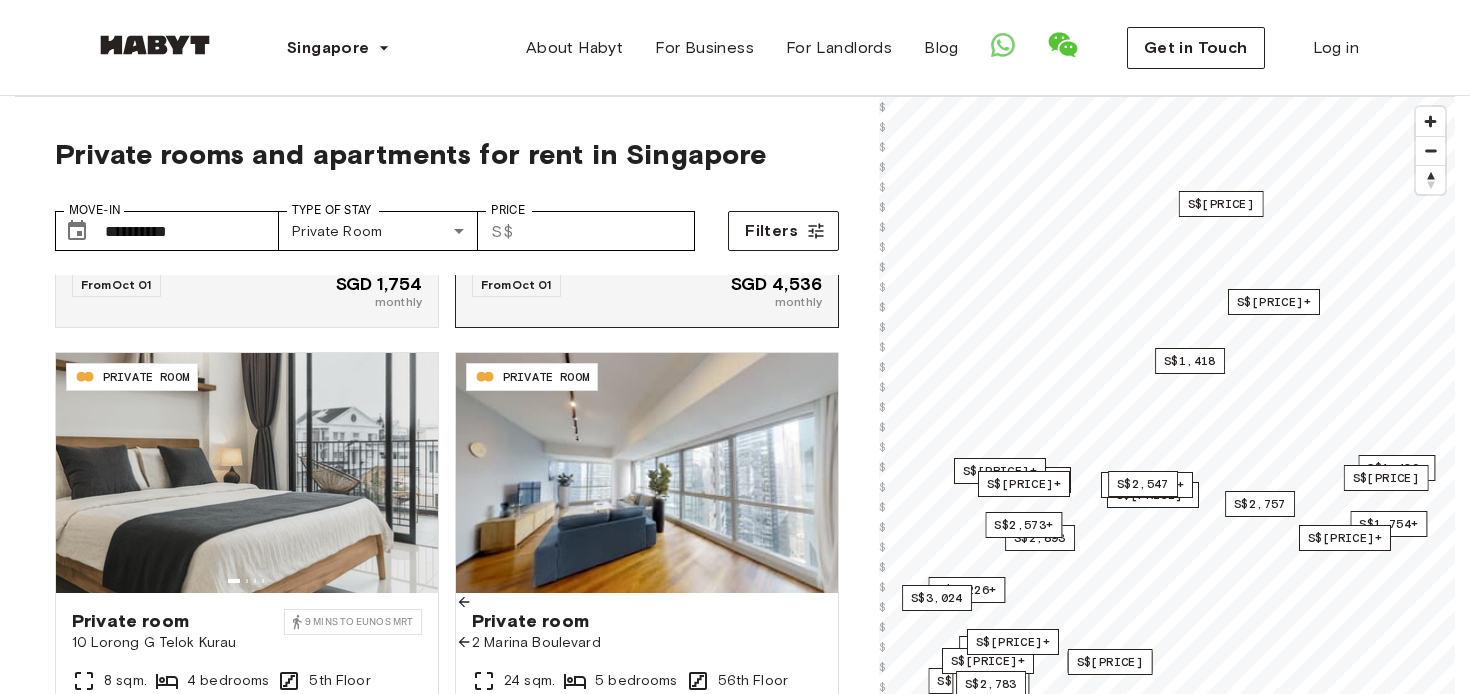 scroll, scrollTop: 987, scrollLeft: 0, axis: vertical 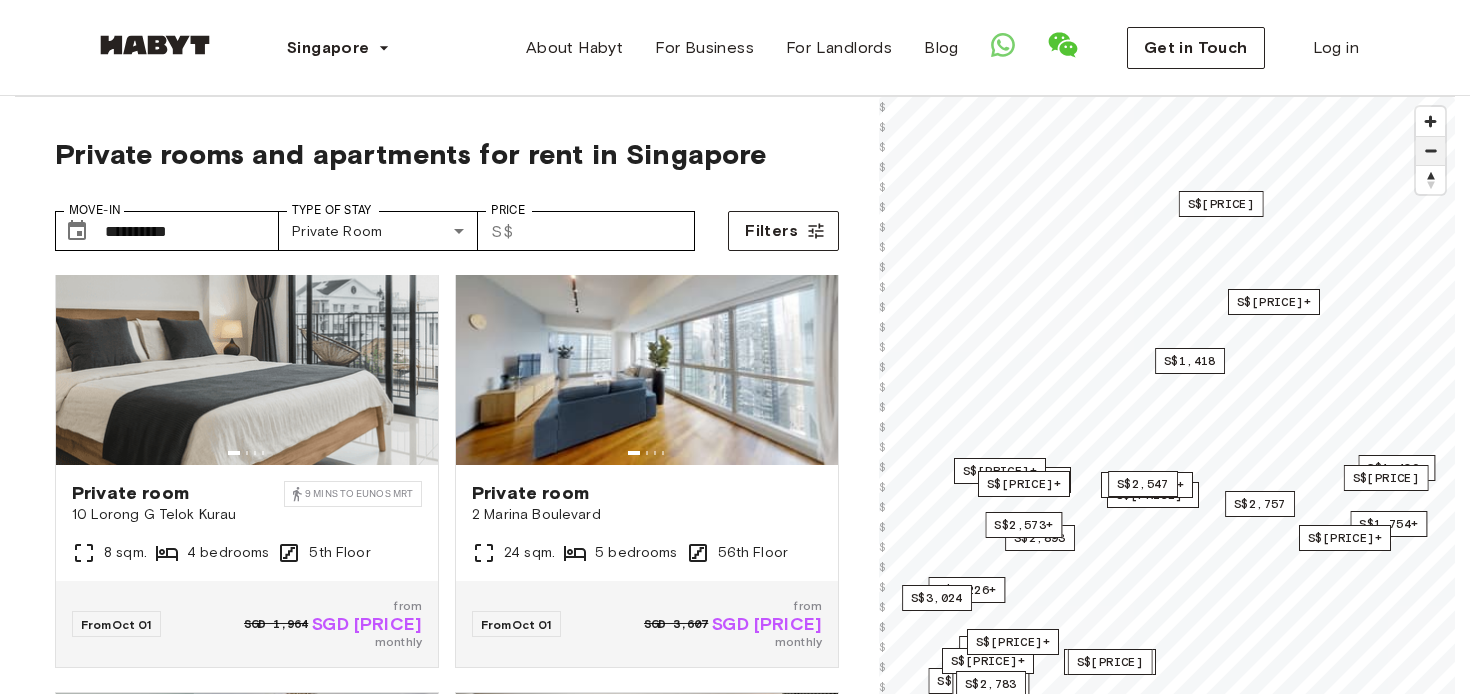 click at bounding box center [1430, 151] 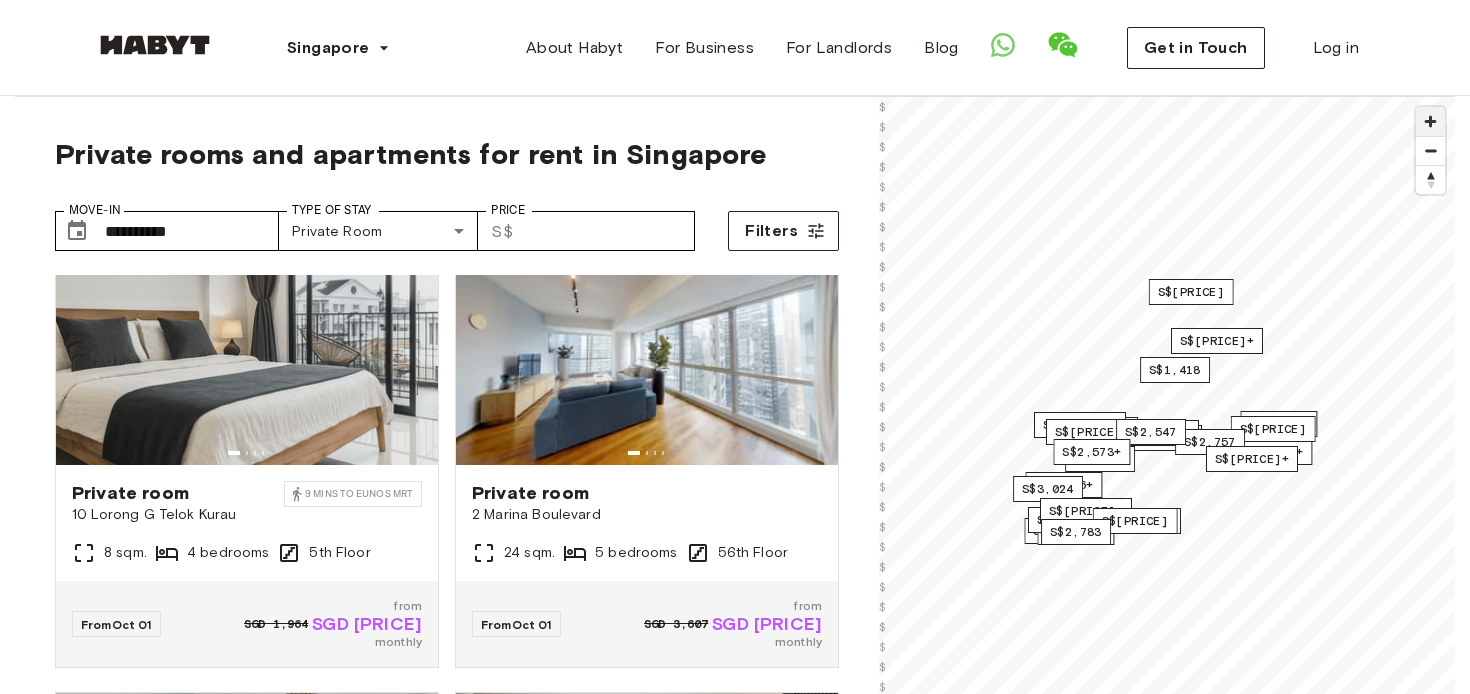 click at bounding box center (1430, 121) 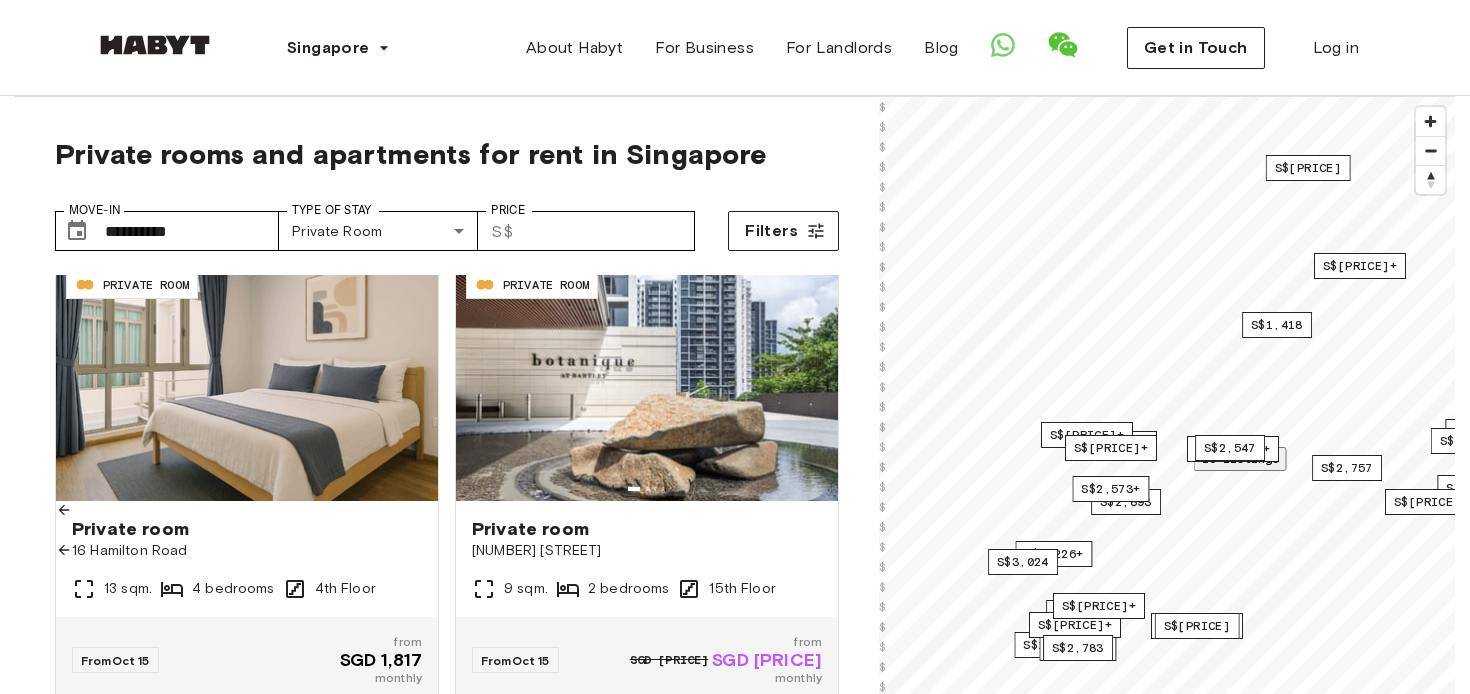 scroll, scrollTop: 3330, scrollLeft: 0, axis: vertical 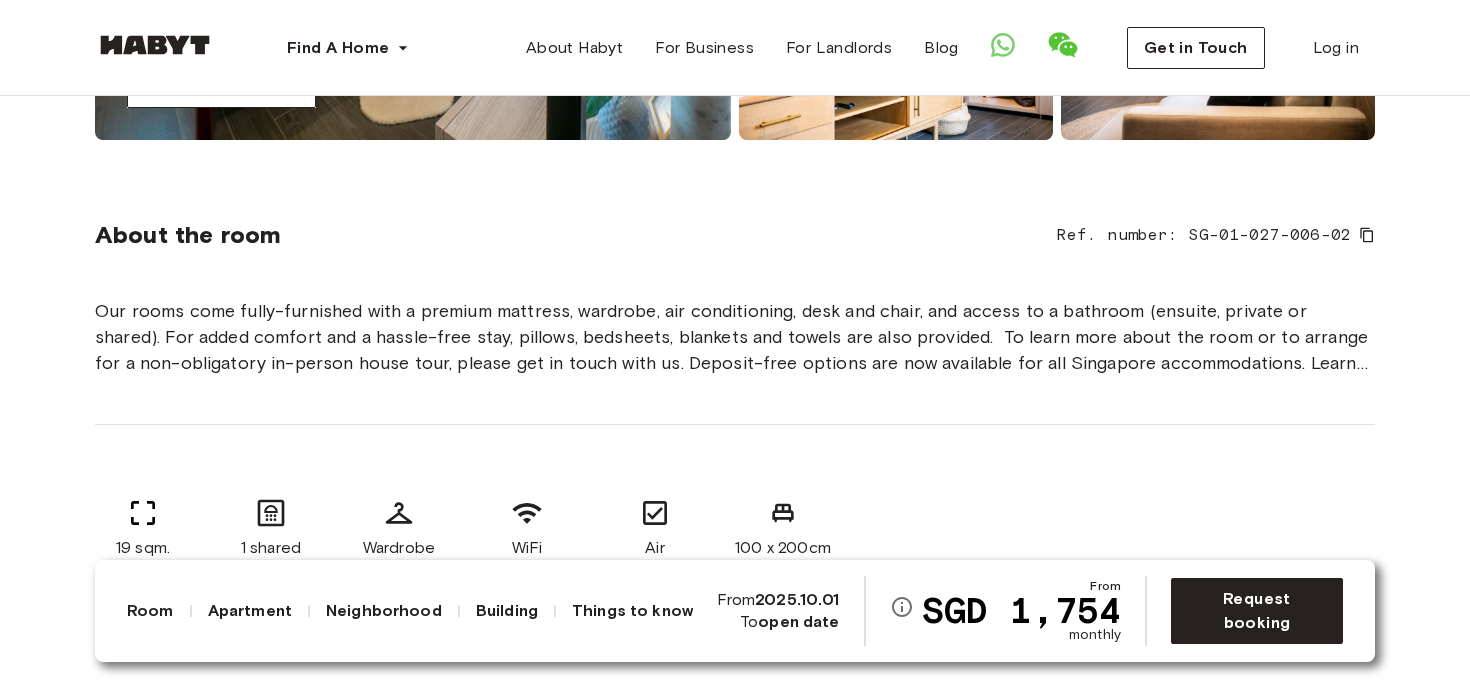 click on "Our rooms come fully-furnished with a premium mattress, wardrobe, air conditioning, desk and chair, and access to a bathroom (ensuite, private or shared). For added comfort and a hassle-free stay, pillows, bedsheets, blankets and towels are also provided.  To learn more about the room or to arrange for a non-obligatory in-person house tour, please get in touch with us.  Deposit-free options are now available for all Singapore accommodations. Learn more  here" at bounding box center (735, 337) 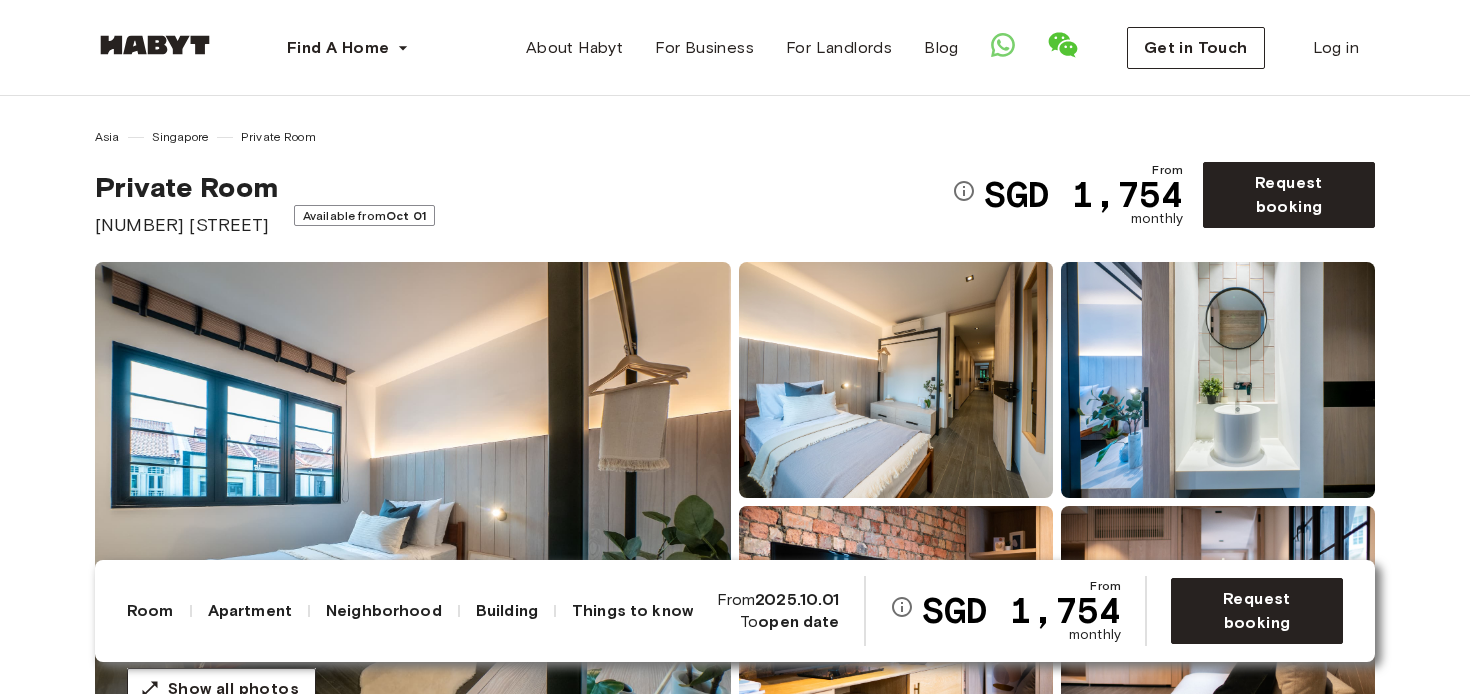 scroll, scrollTop: 12, scrollLeft: 0, axis: vertical 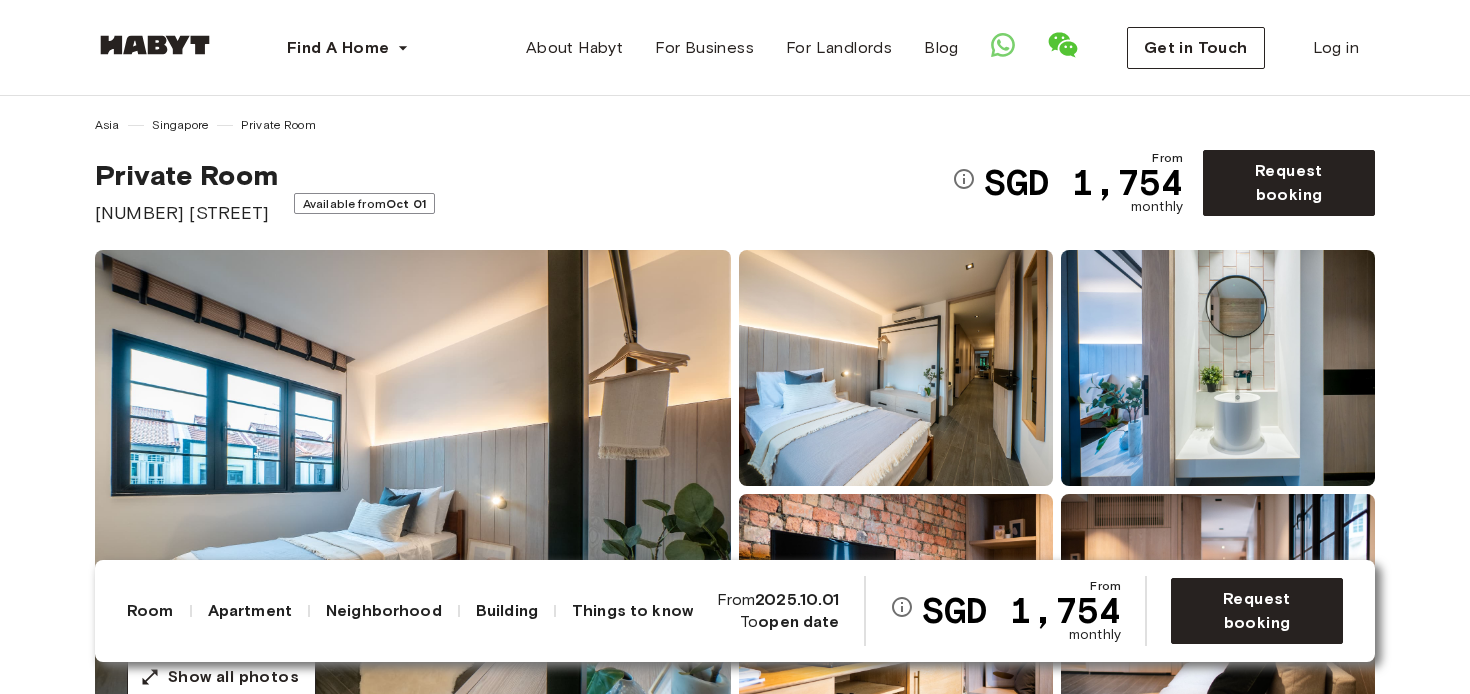 click at bounding box center [413, 490] 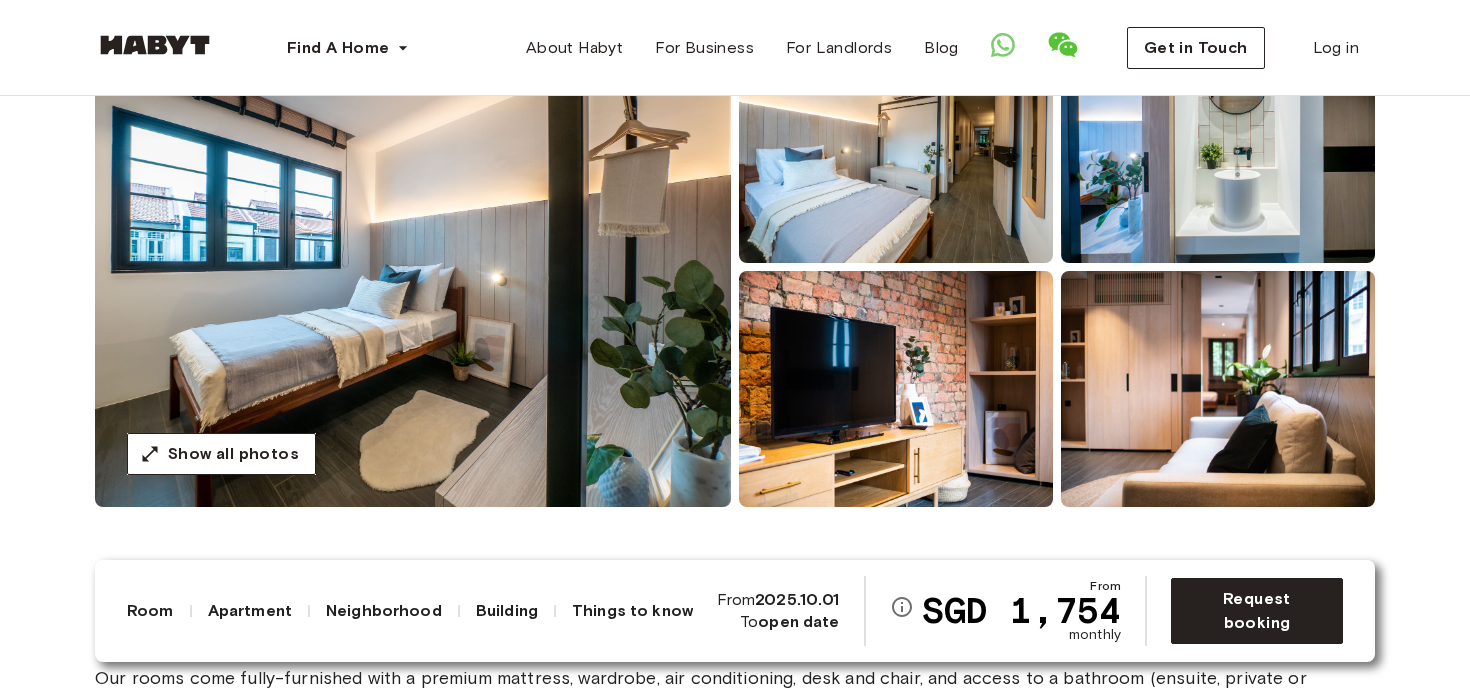 scroll, scrollTop: 230, scrollLeft: 0, axis: vertical 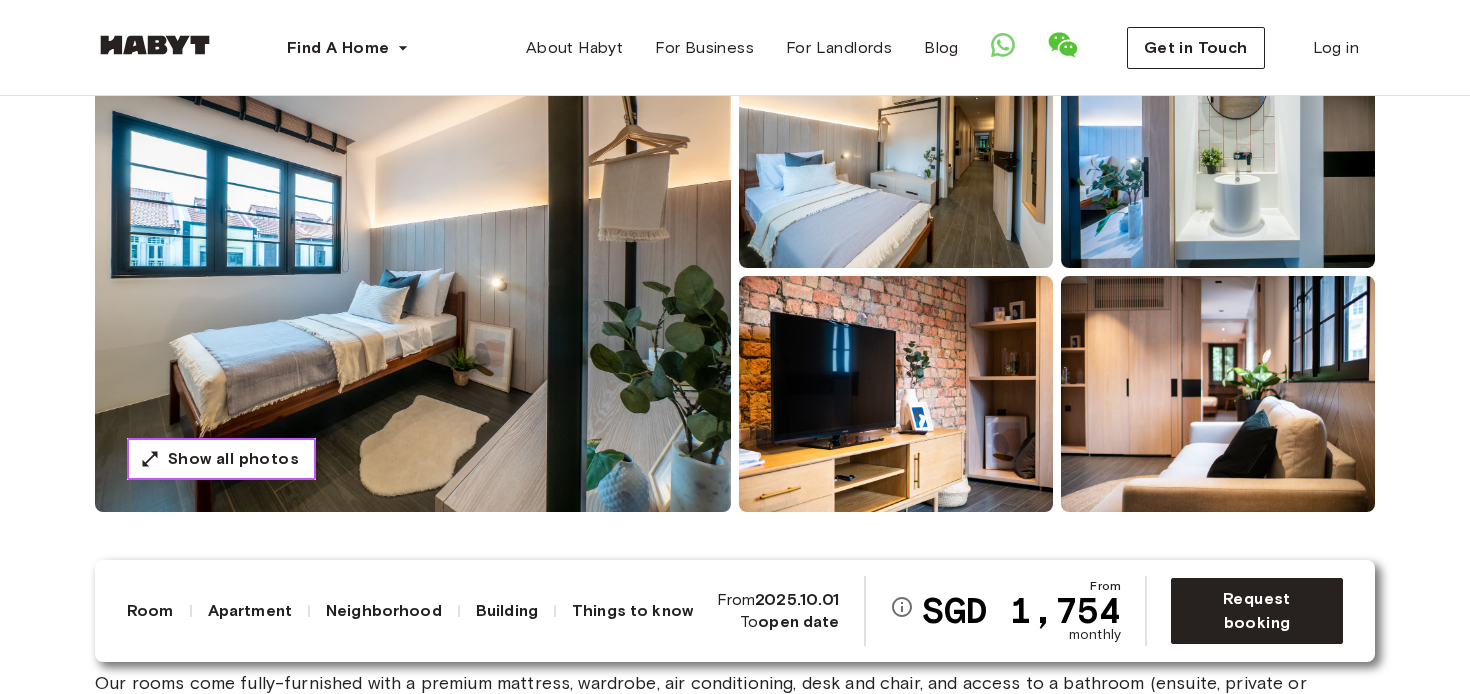 click on "Show all photos" at bounding box center (221, 459) 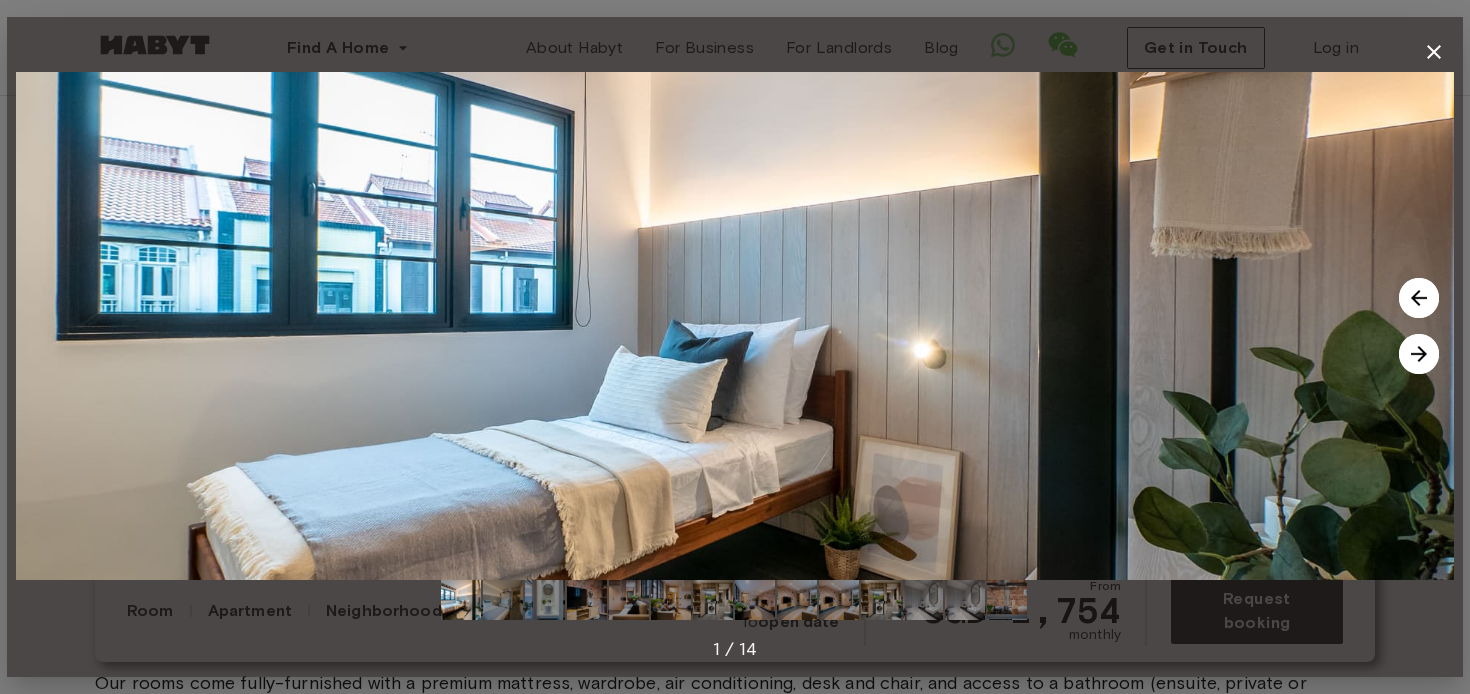 click at bounding box center (1419, 354) 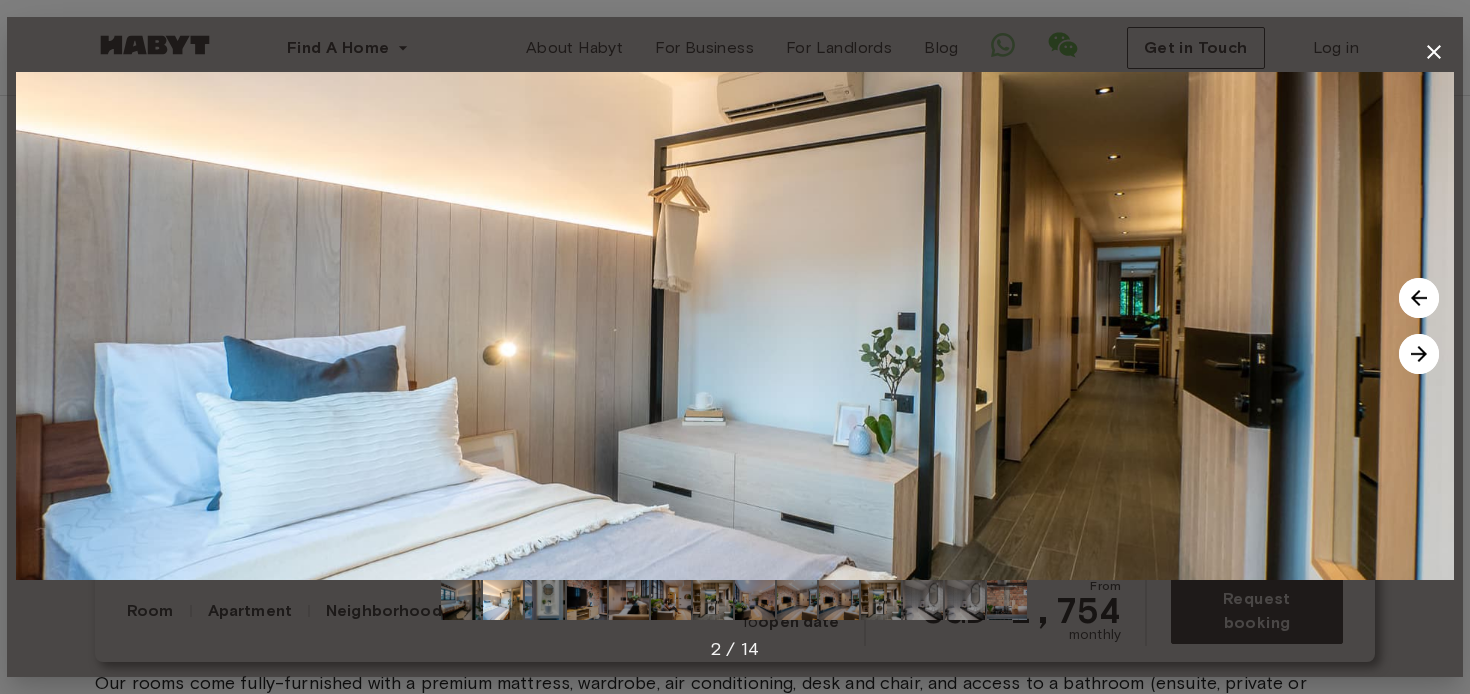 click at bounding box center (1419, 354) 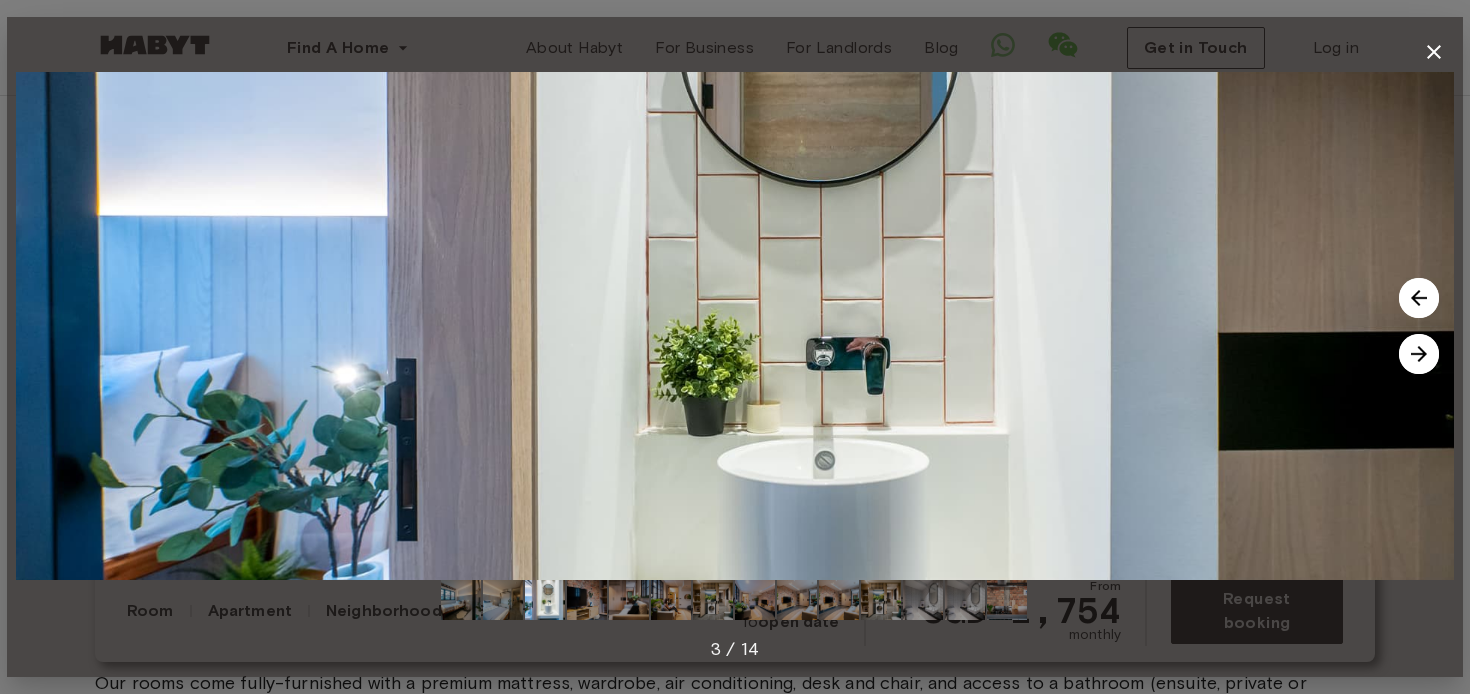 click at bounding box center [1419, 354] 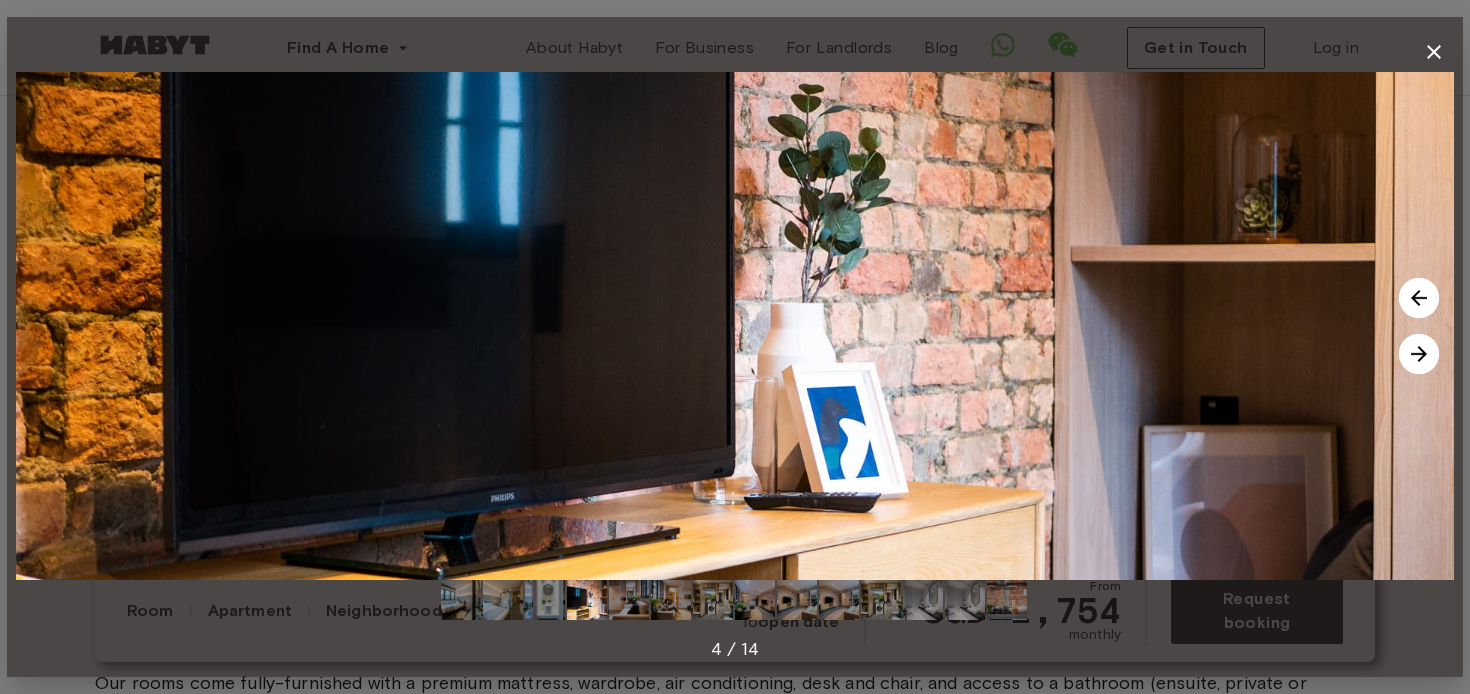 click at bounding box center (1419, 354) 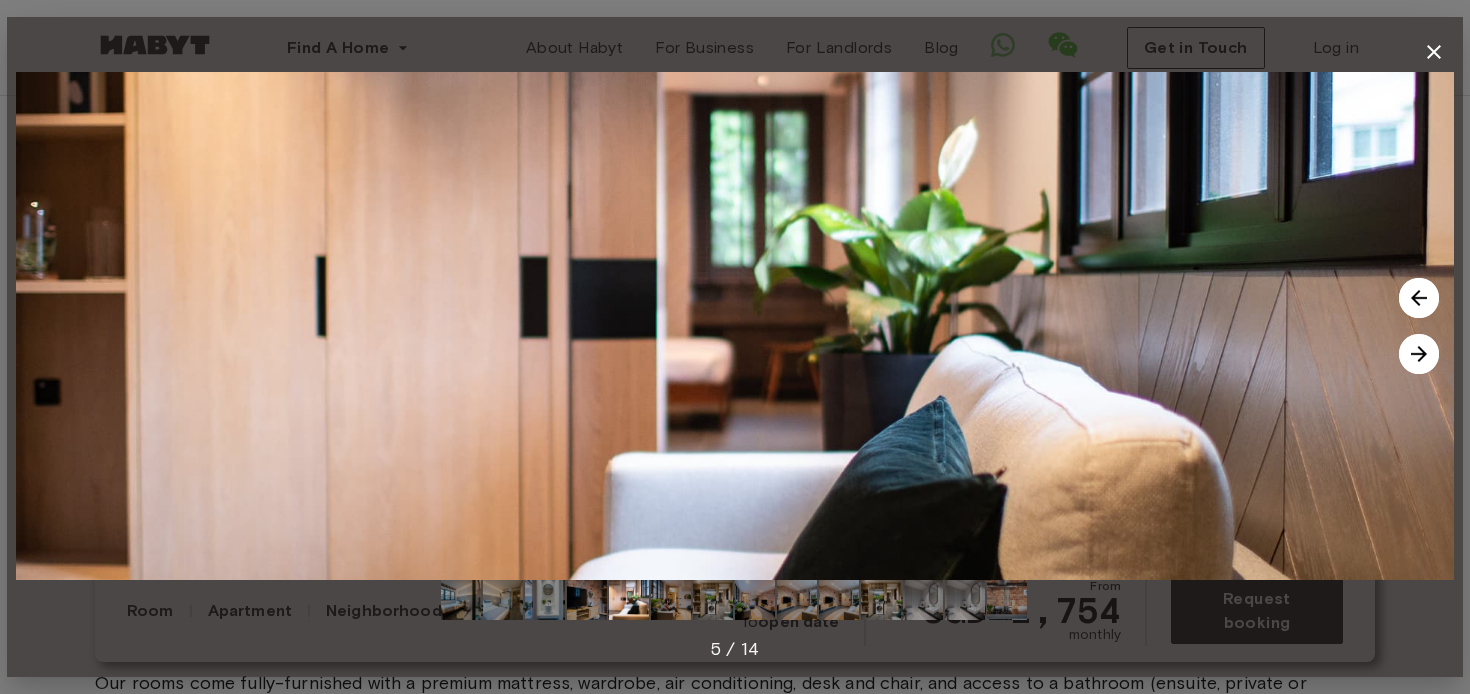 click at bounding box center (1419, 354) 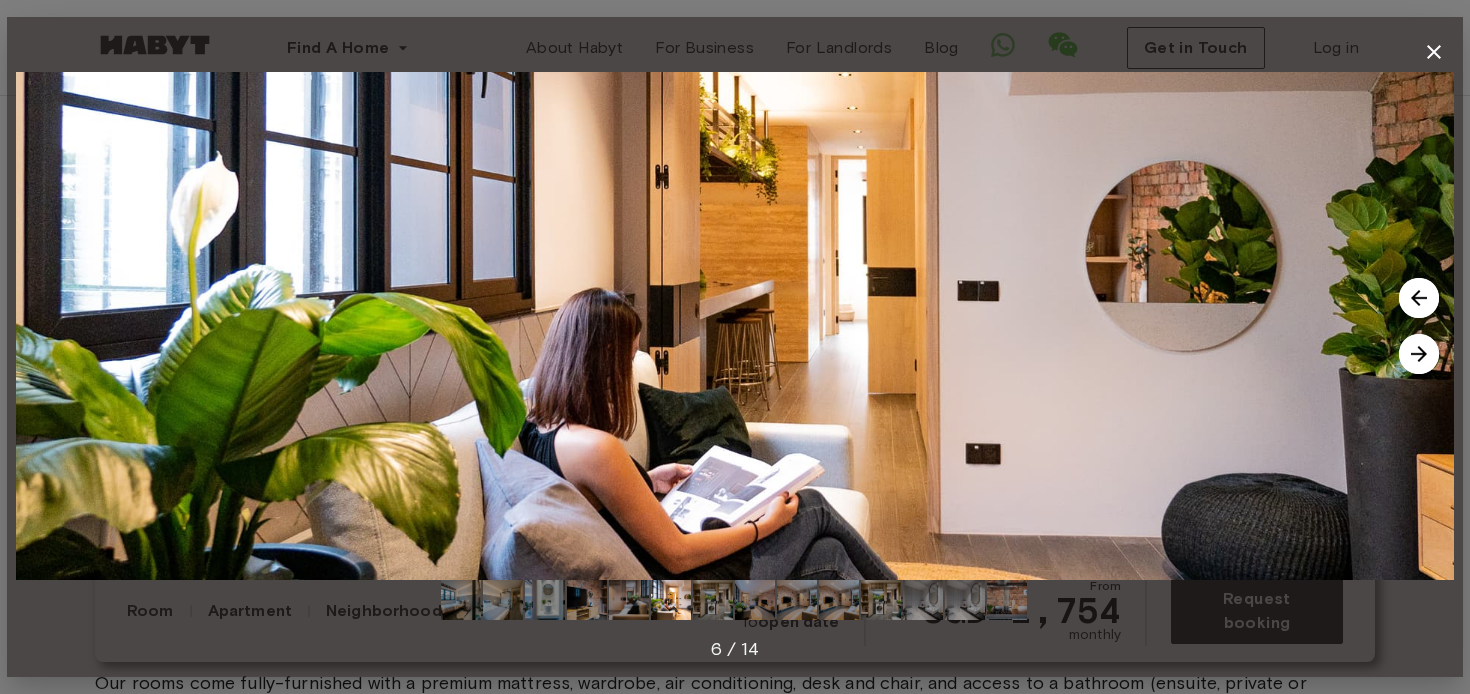click at bounding box center [1419, 354] 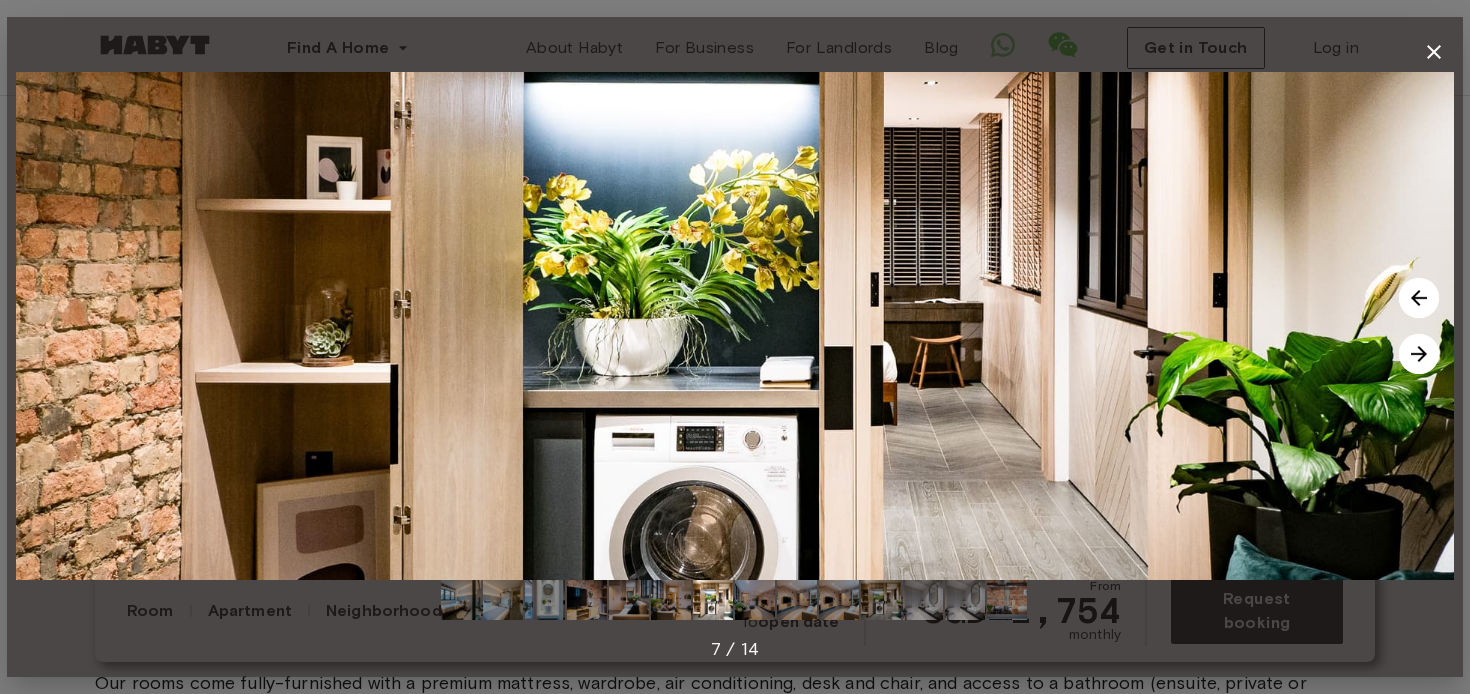 click at bounding box center [1419, 354] 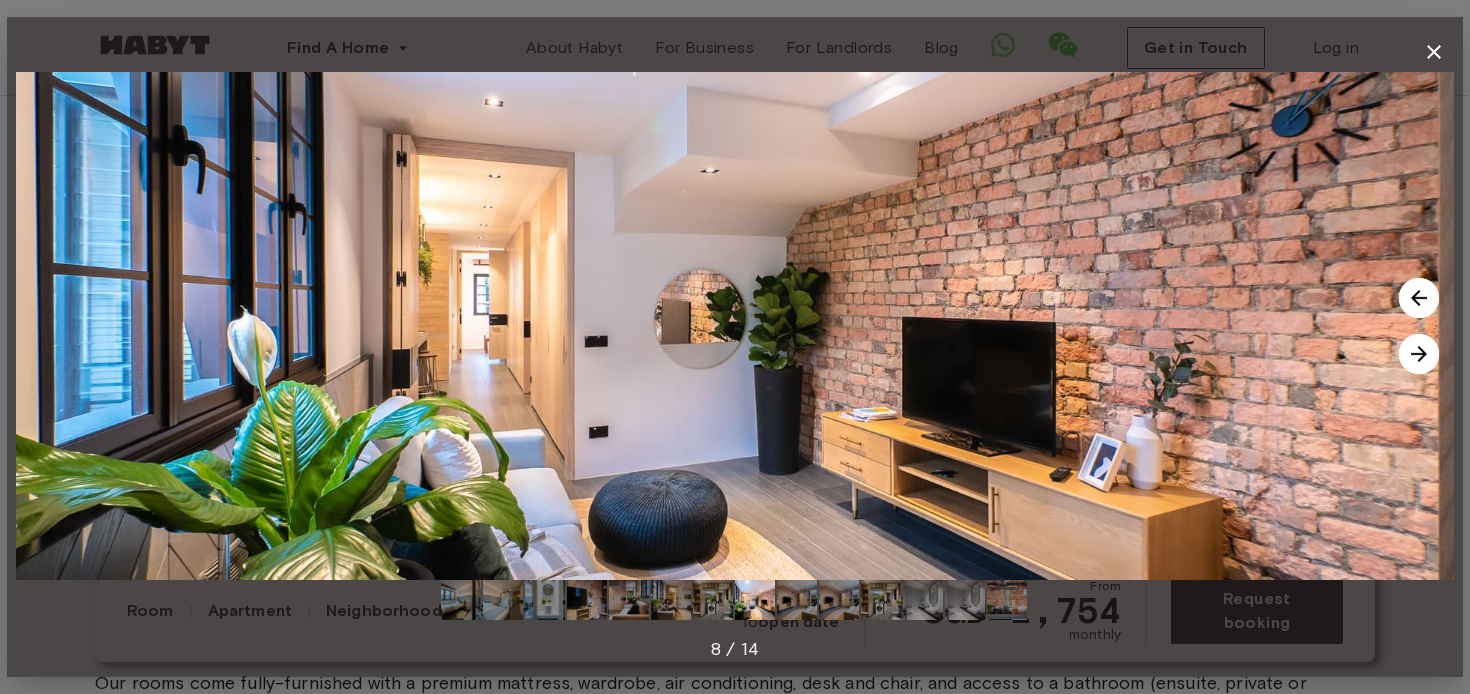 click at bounding box center [1419, 354] 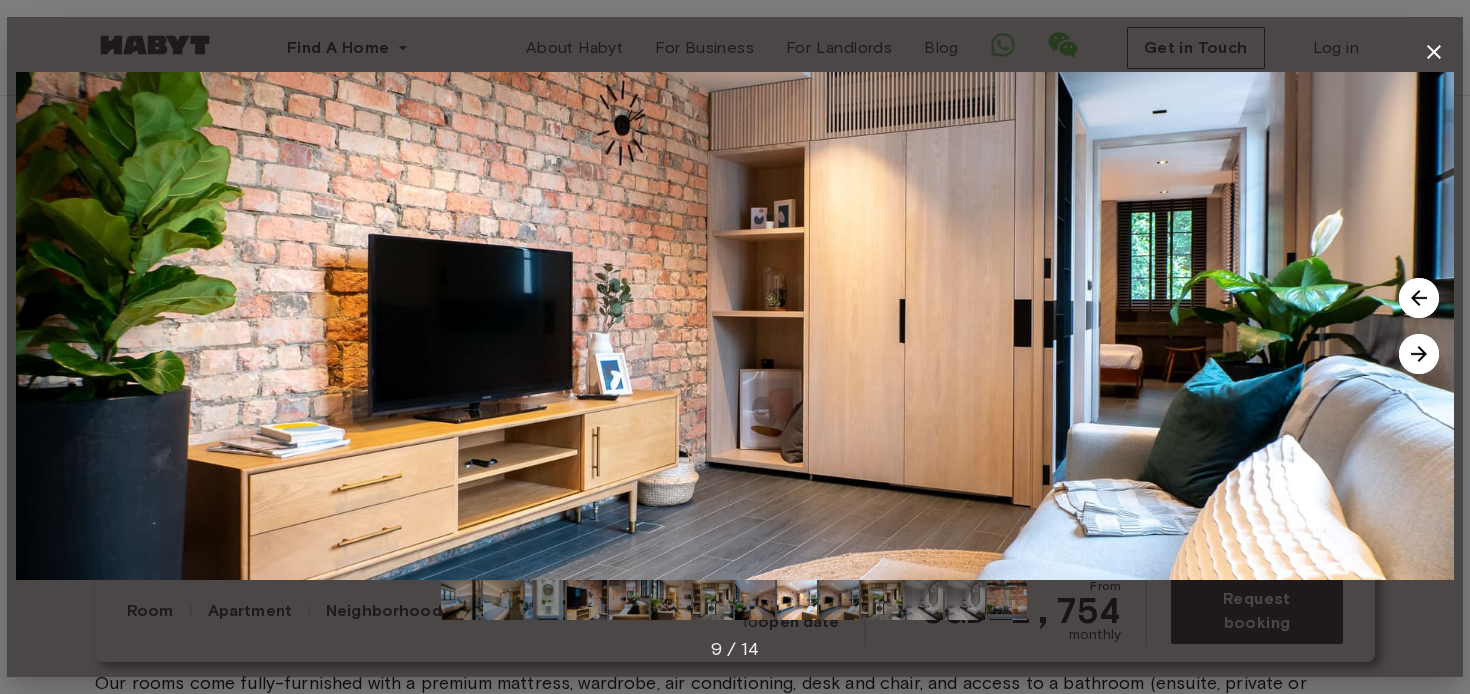 click at bounding box center [1419, 354] 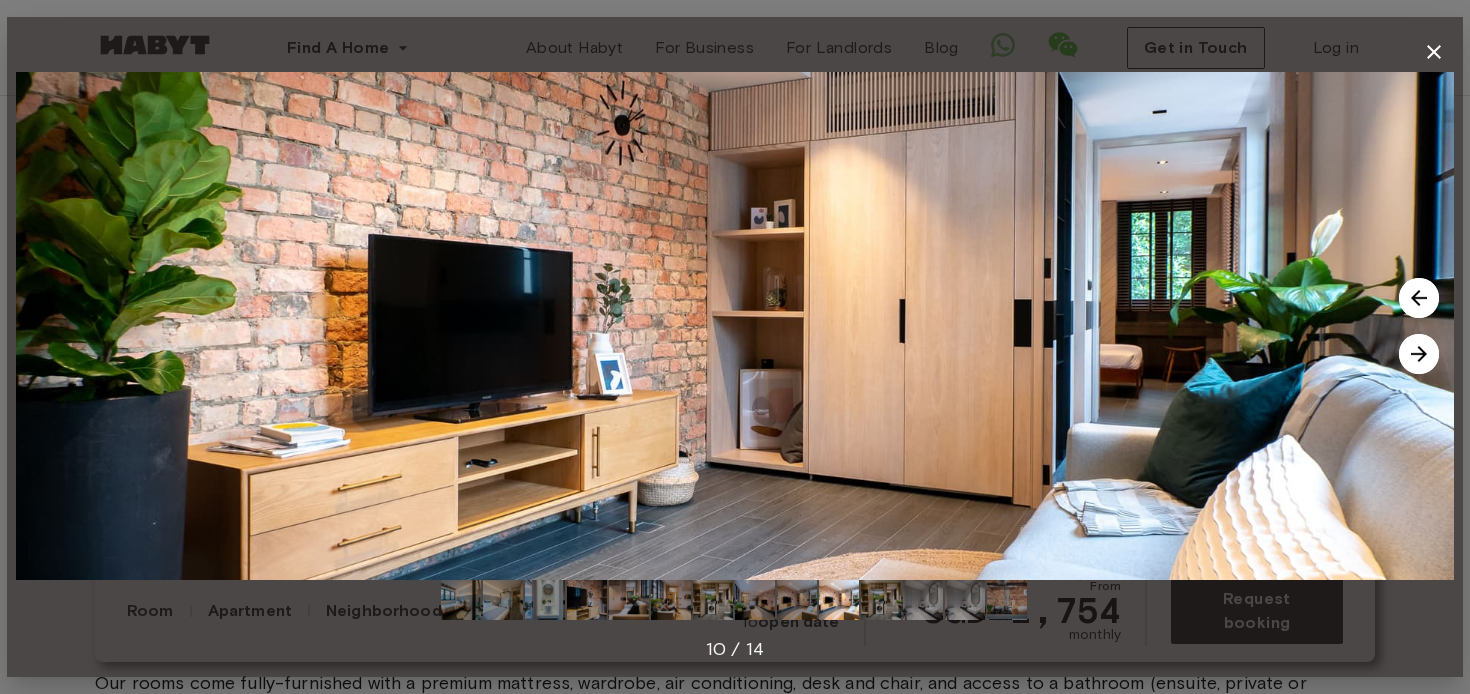 click at bounding box center [1419, 354] 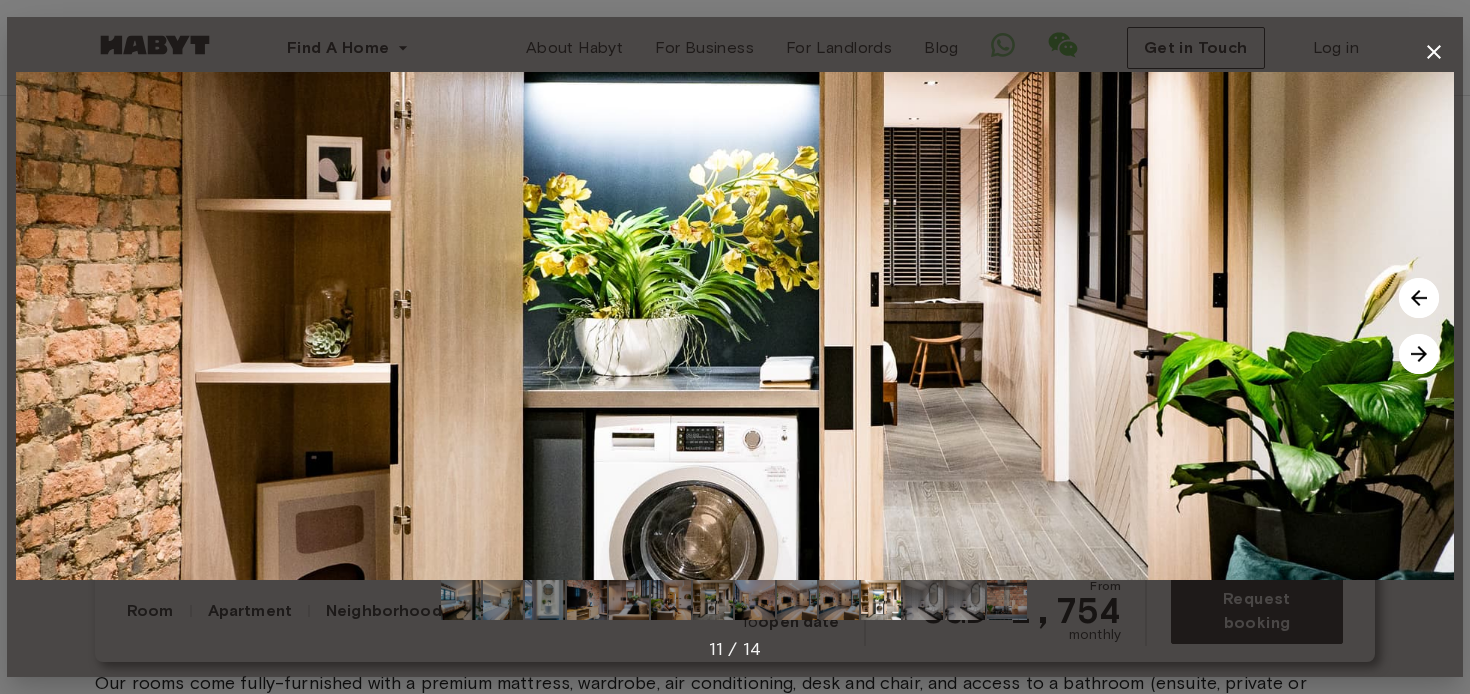 click at bounding box center (1419, 354) 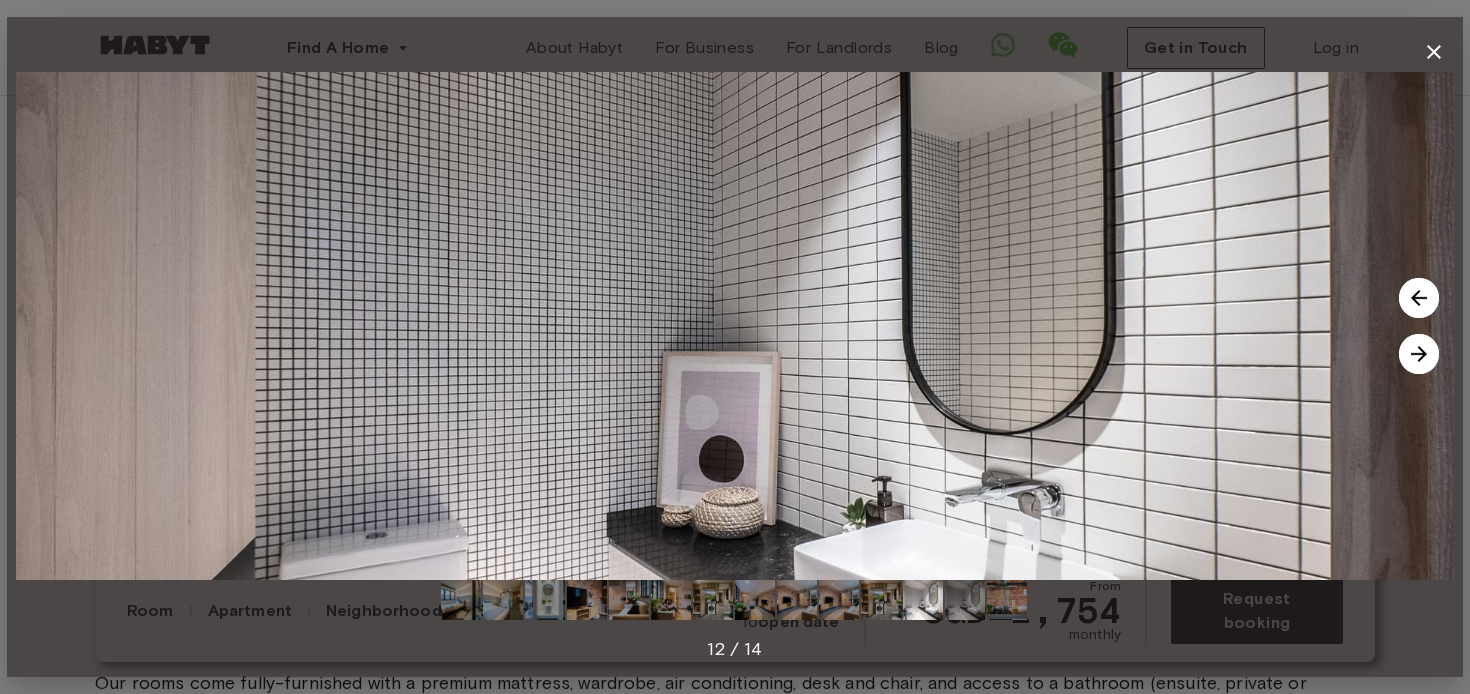 click at bounding box center [1419, 354] 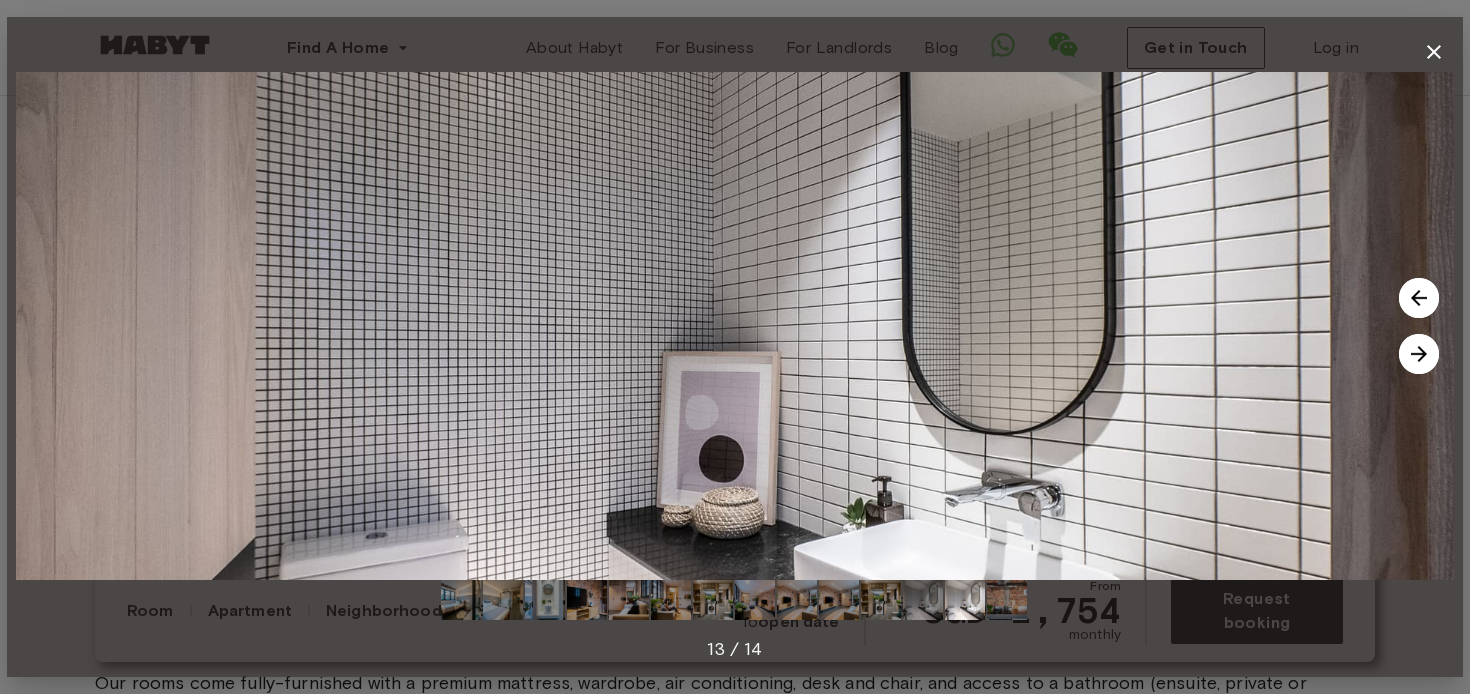 click at bounding box center [1419, 354] 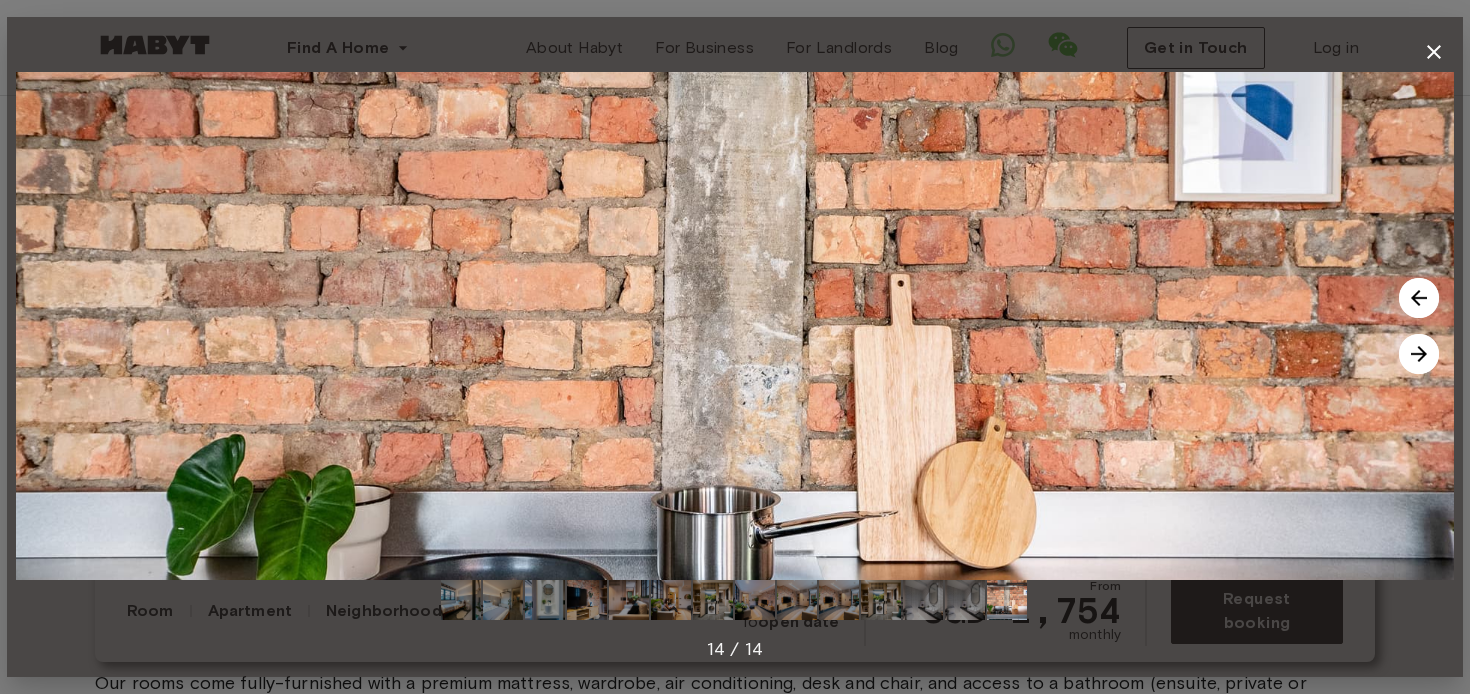 click 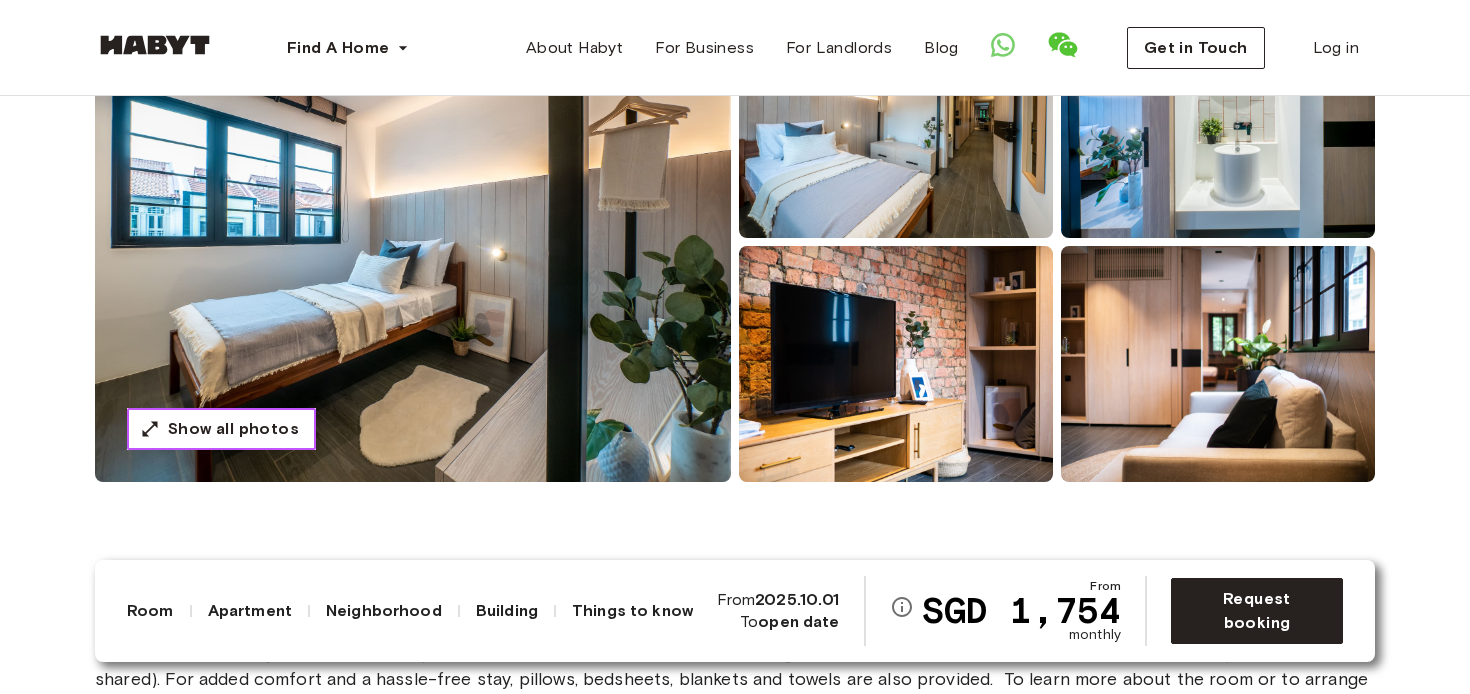 scroll, scrollTop: 520, scrollLeft: 0, axis: vertical 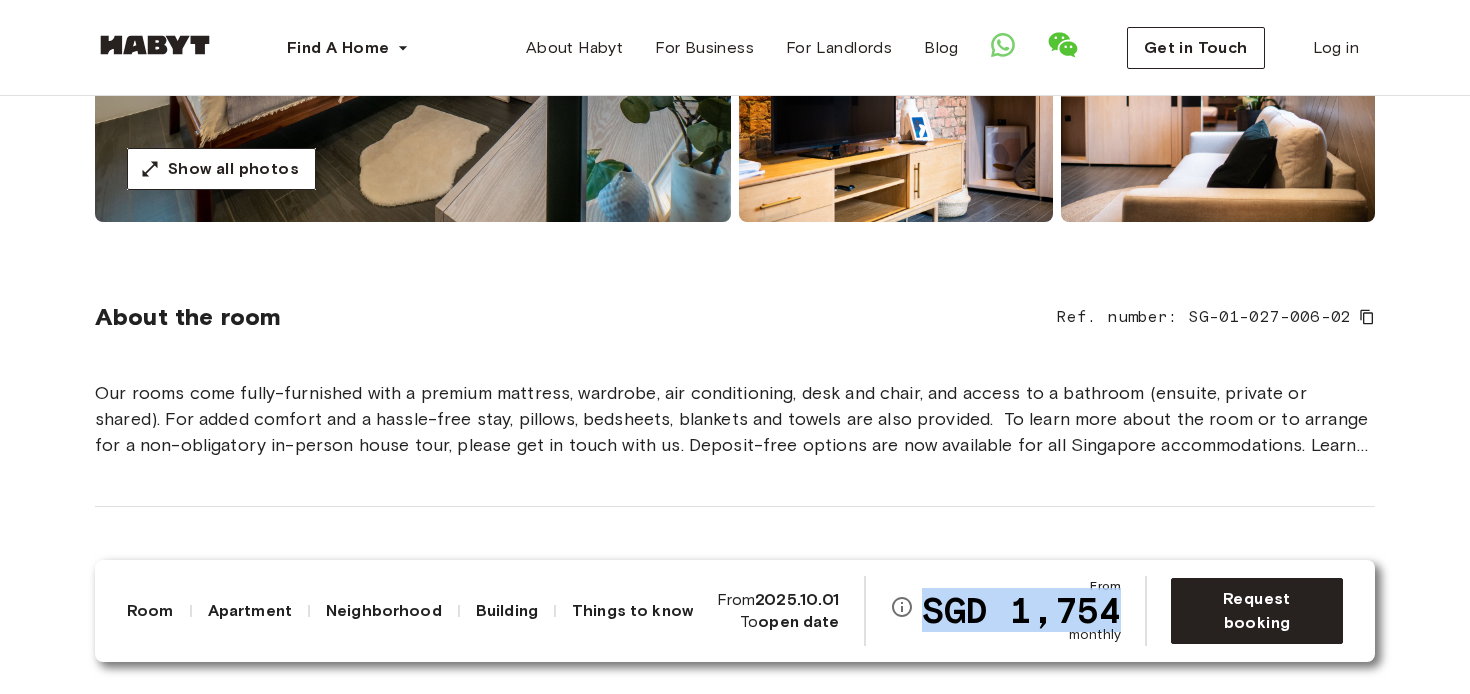 drag, startPoint x: 1122, startPoint y: 598, endPoint x: 935, endPoint y: 602, distance: 187.04277 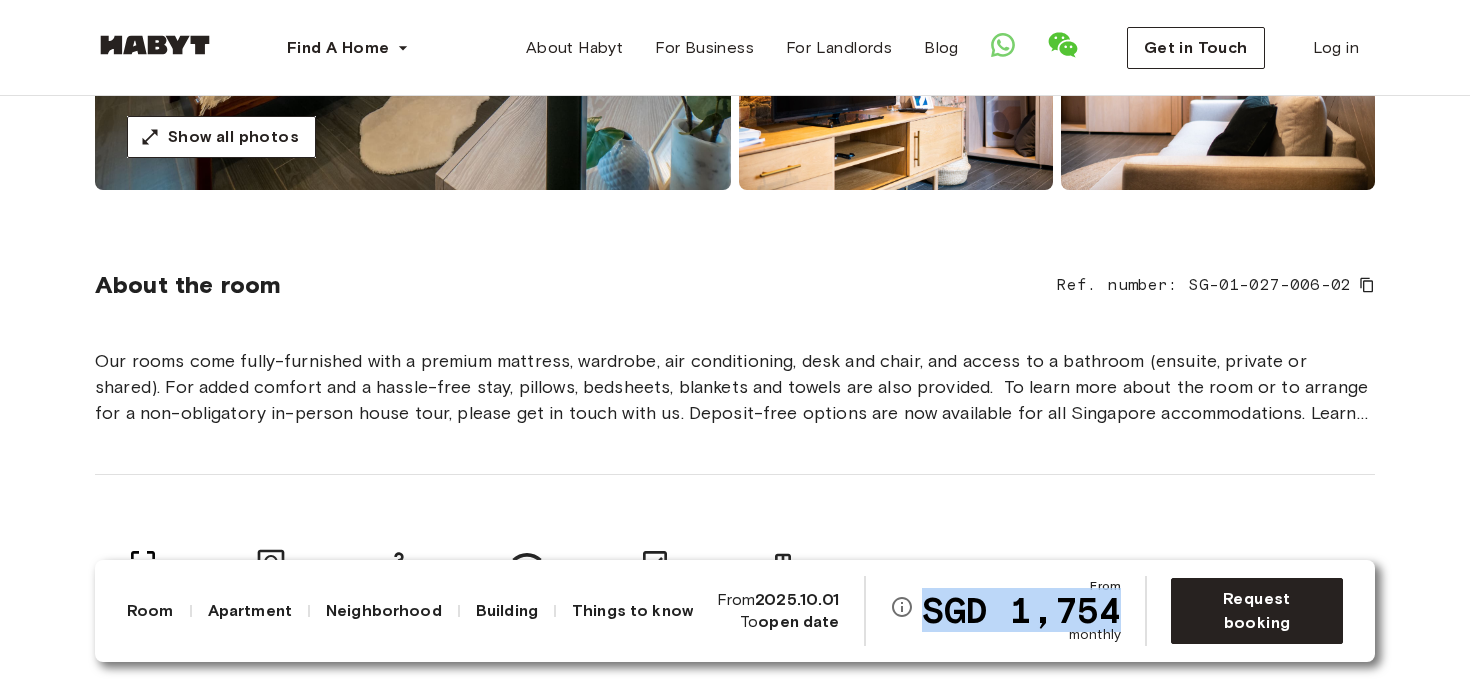 scroll, scrollTop: 687, scrollLeft: 0, axis: vertical 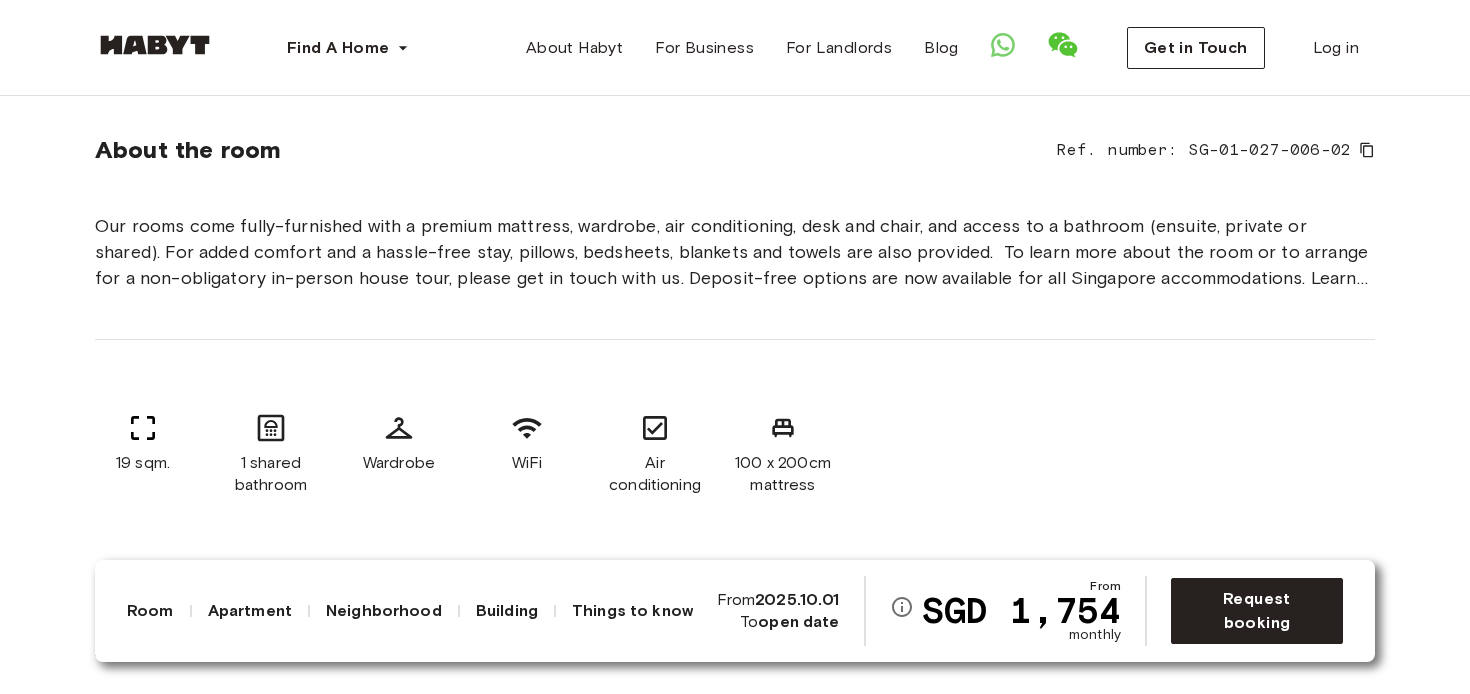 click on "Things to know" at bounding box center (632, 611) 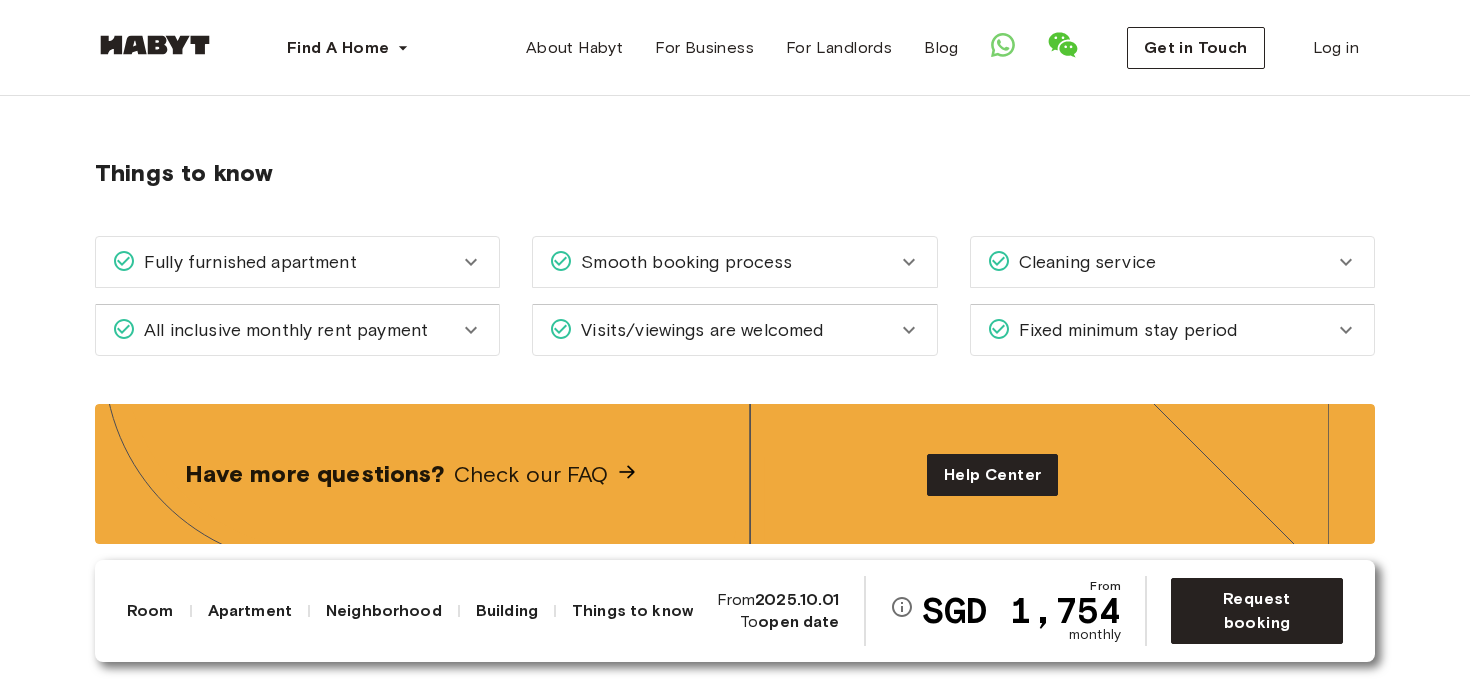 click on "All inclusive monthly rent payment" at bounding box center (285, 330) 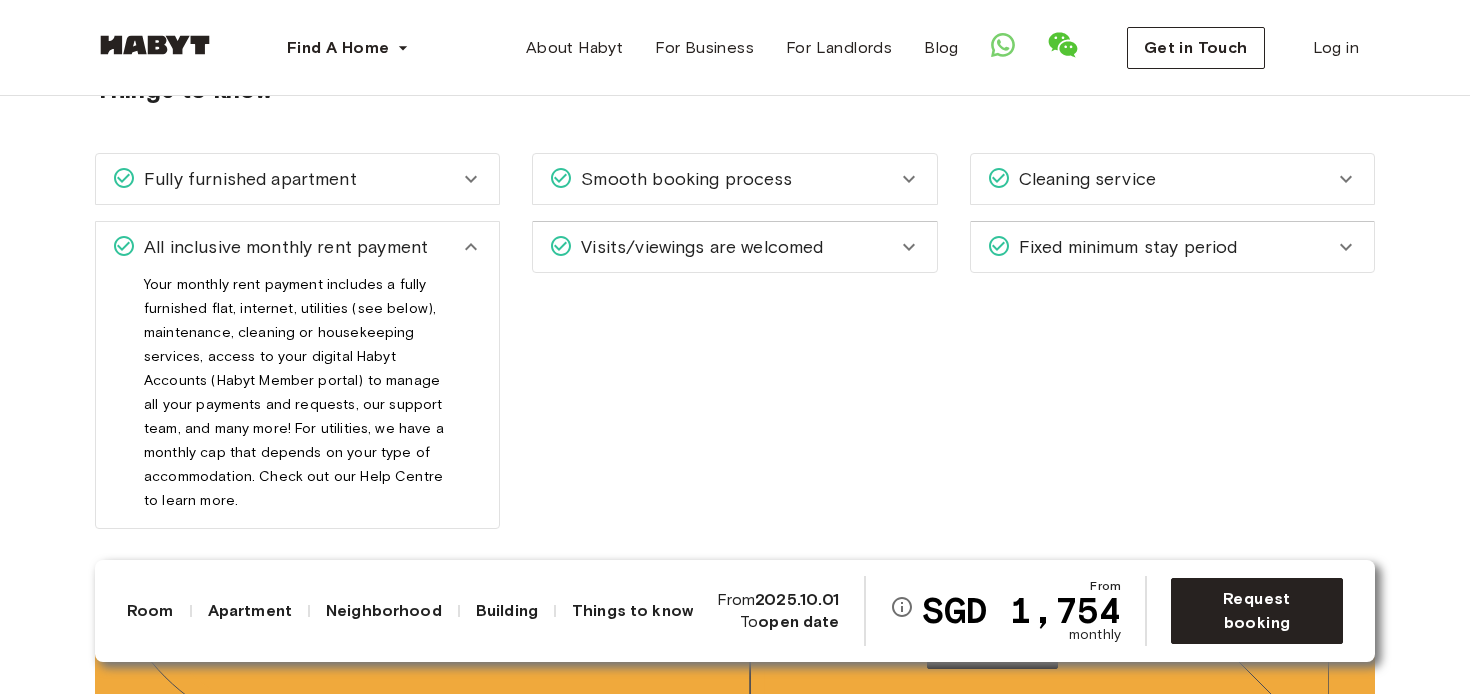 scroll, scrollTop: 2680, scrollLeft: 0, axis: vertical 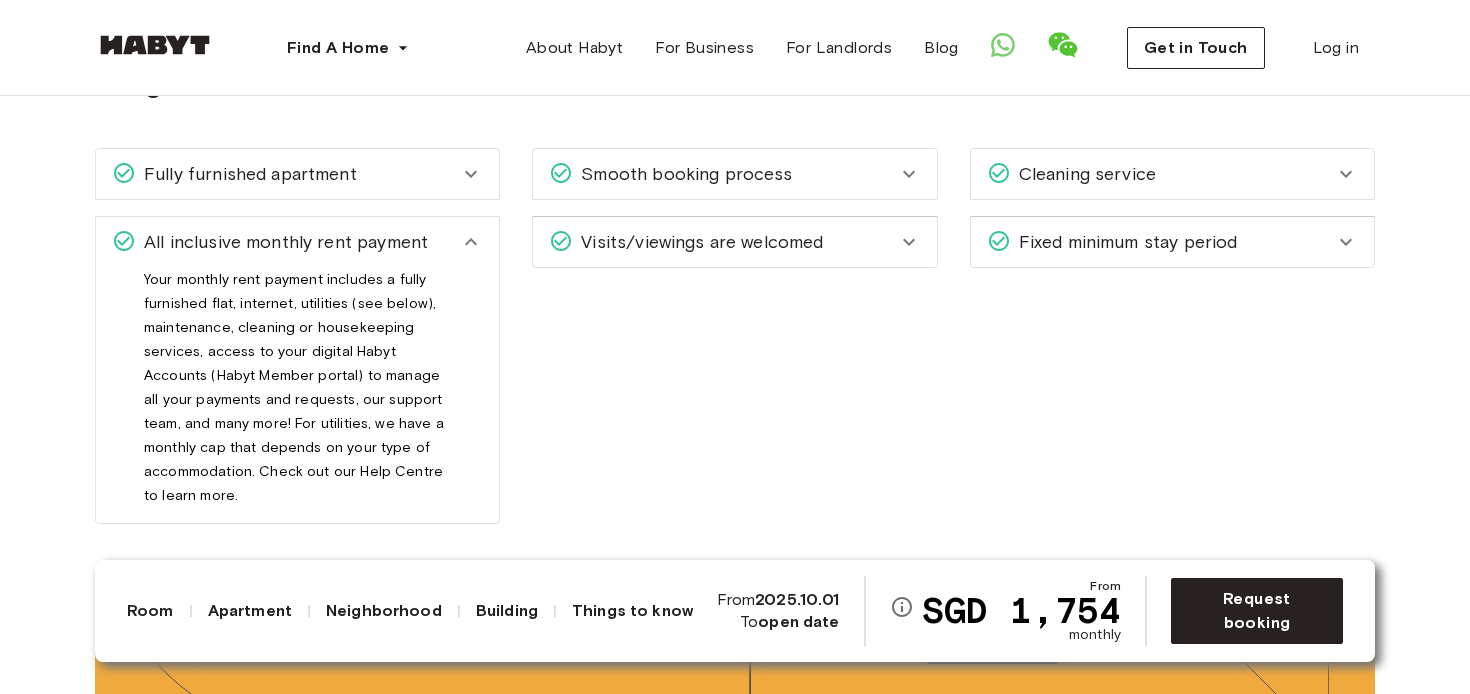 click on "Fixed minimum stay period" at bounding box center (1124, 242) 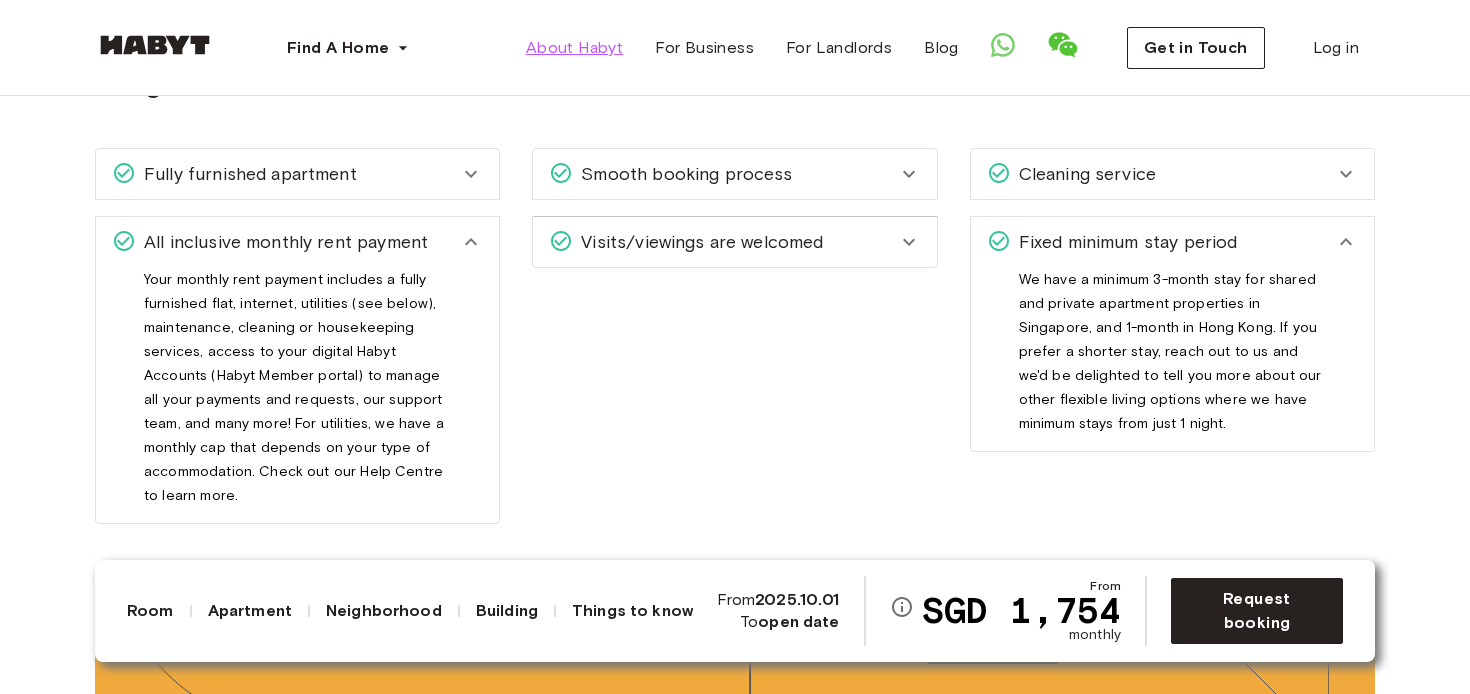 click on "About Habyt" at bounding box center [574, 48] 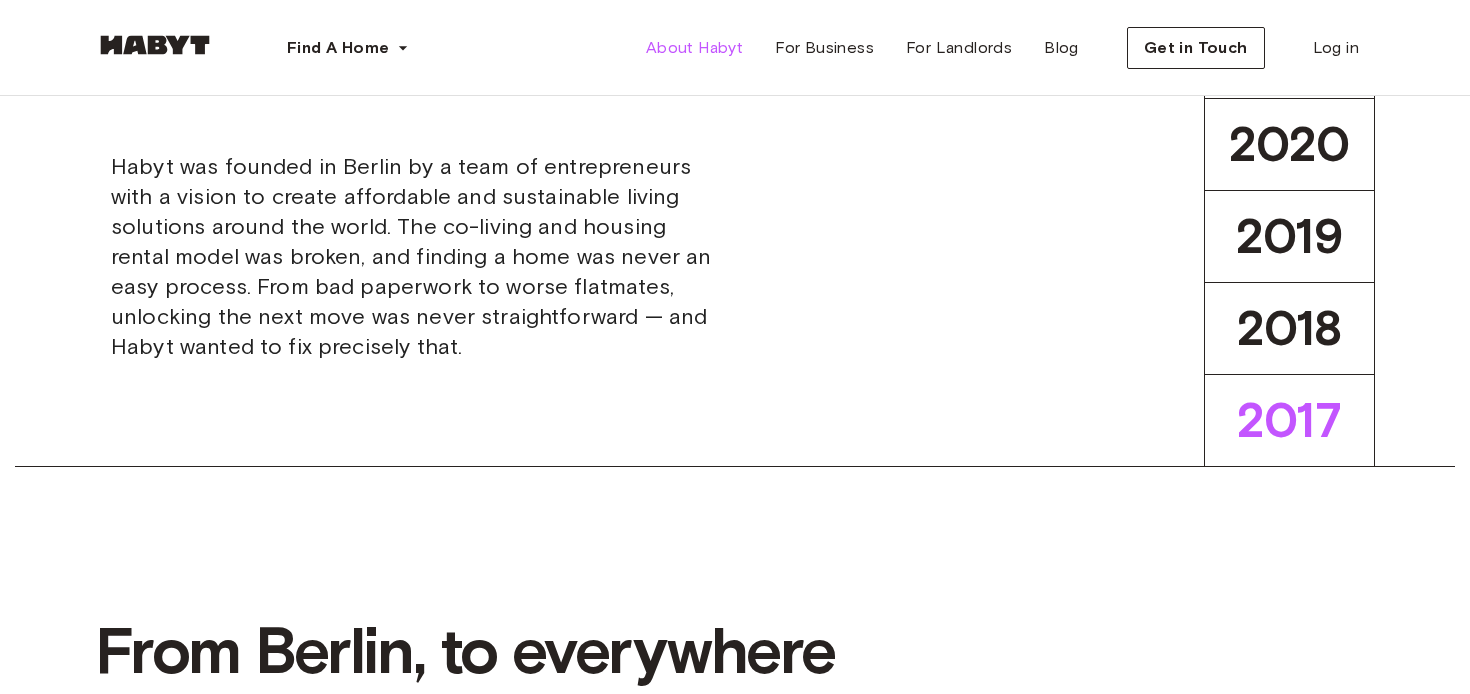 scroll, scrollTop: 0, scrollLeft: 0, axis: both 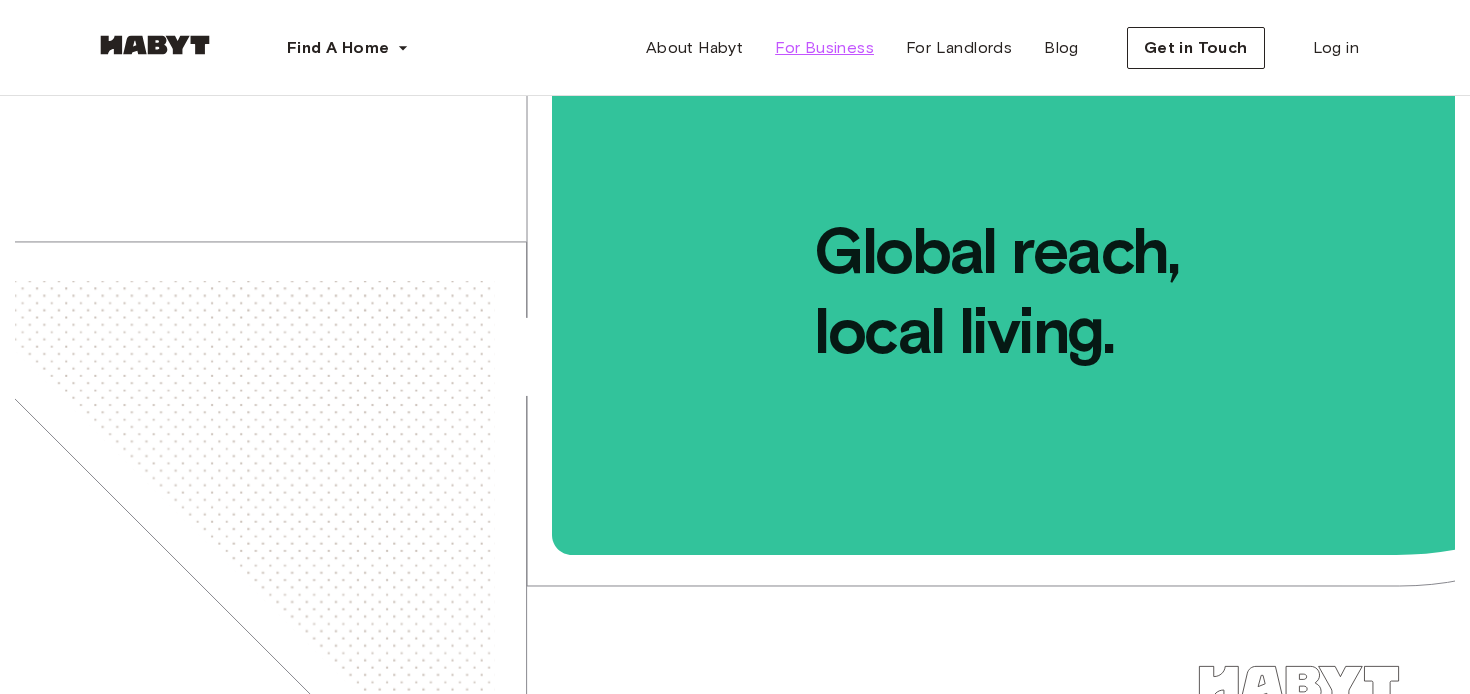 click on "For Business" at bounding box center [824, 48] 